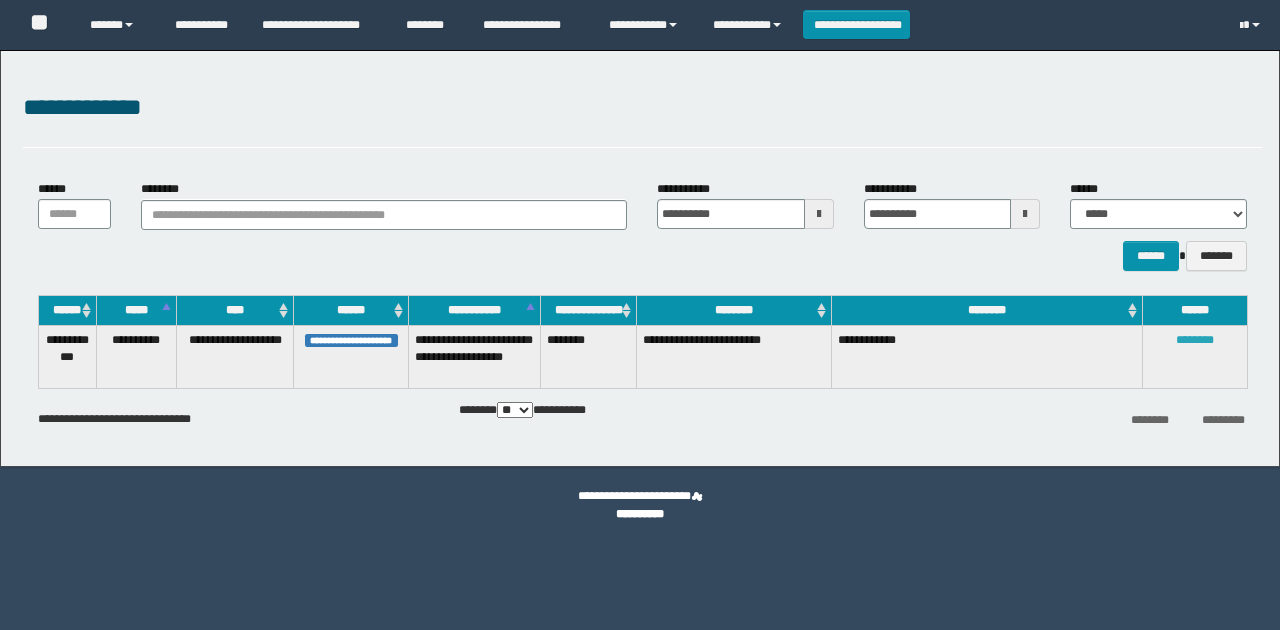 scroll, scrollTop: 0, scrollLeft: 0, axis: both 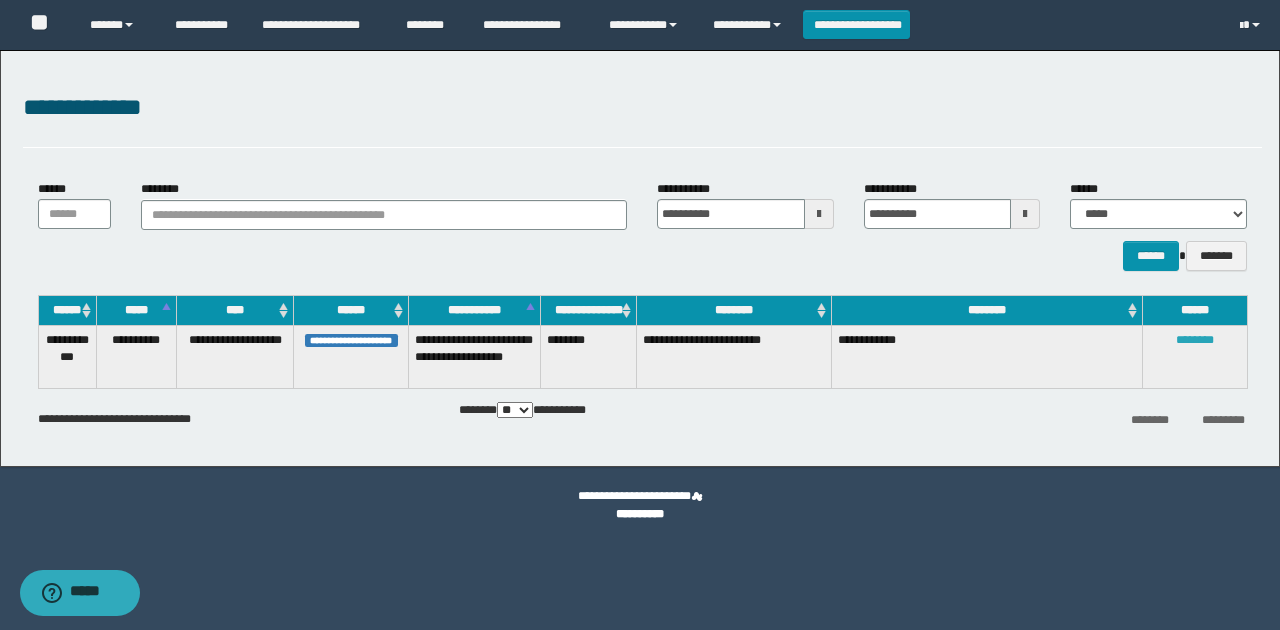 click on "********" at bounding box center [1195, 340] 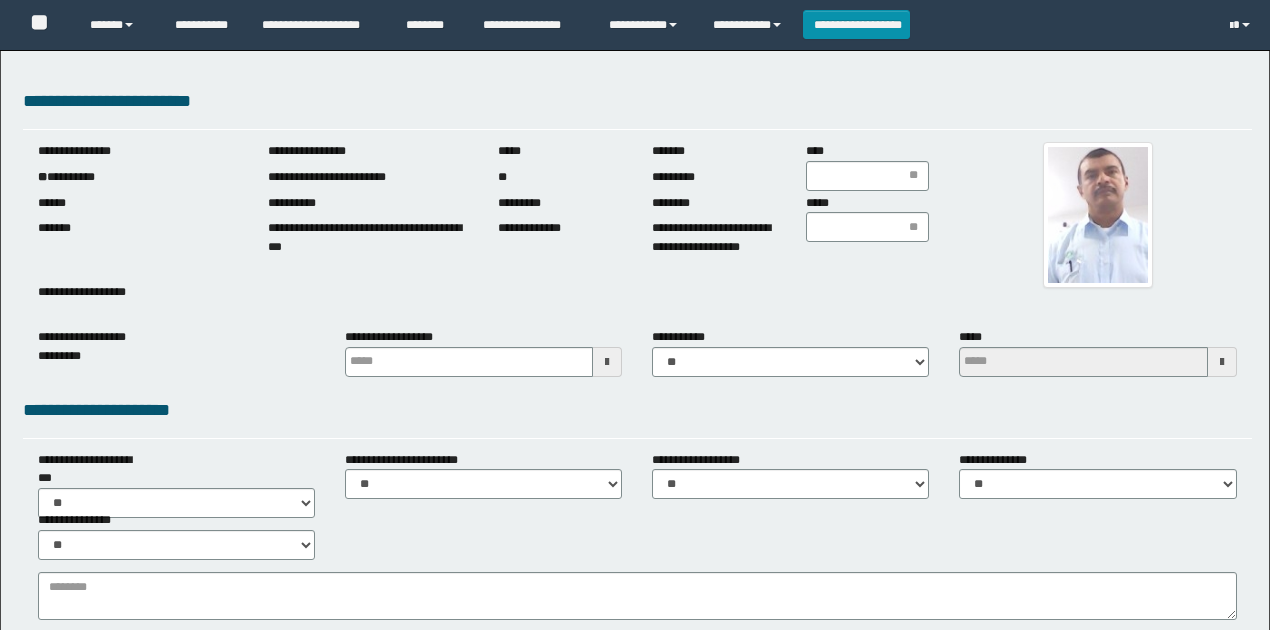scroll, scrollTop: 0, scrollLeft: 0, axis: both 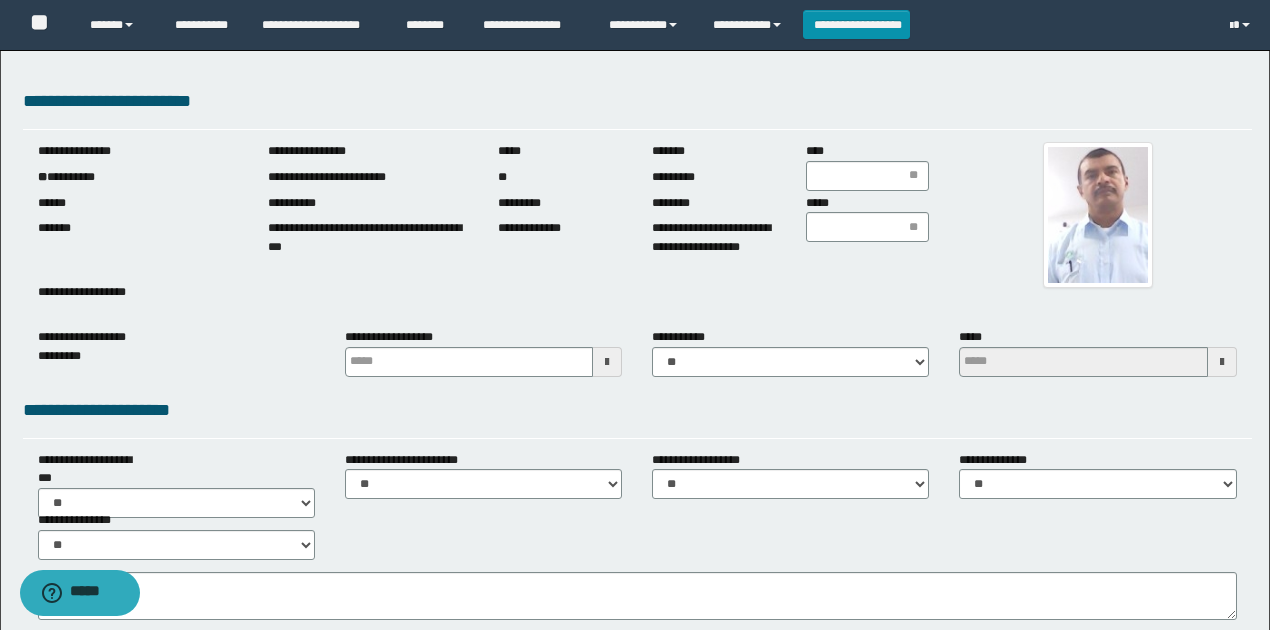click on "**********" at bounding box center (138, 177) 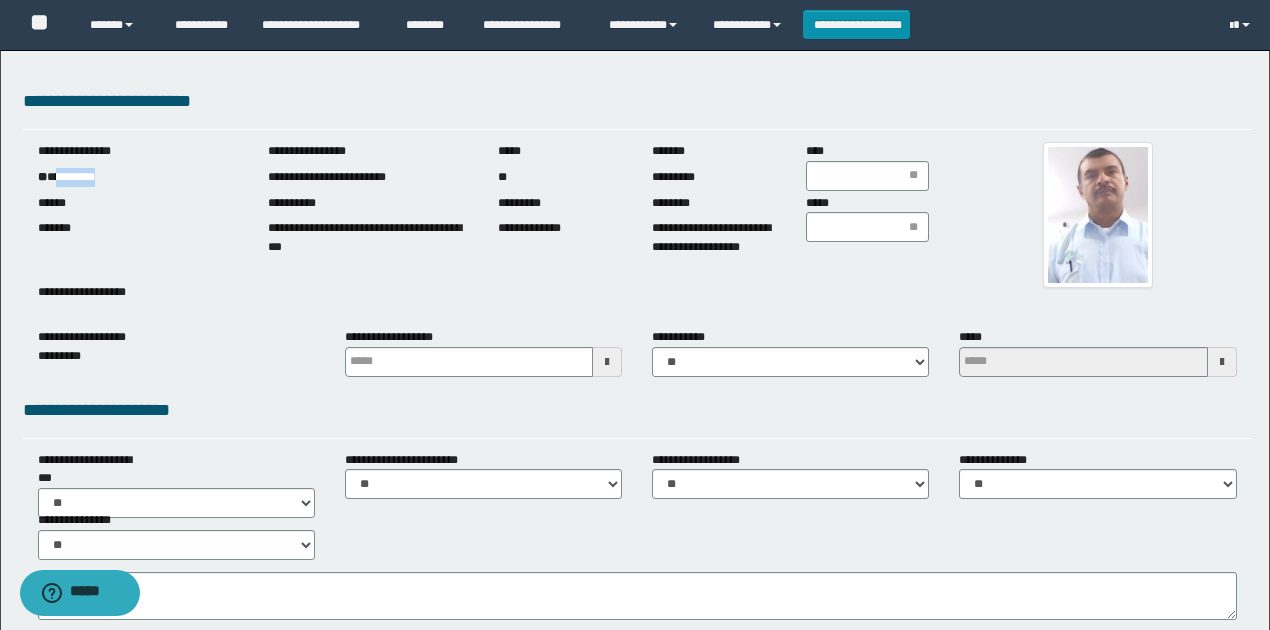 click on "**********" at bounding box center (138, 177) 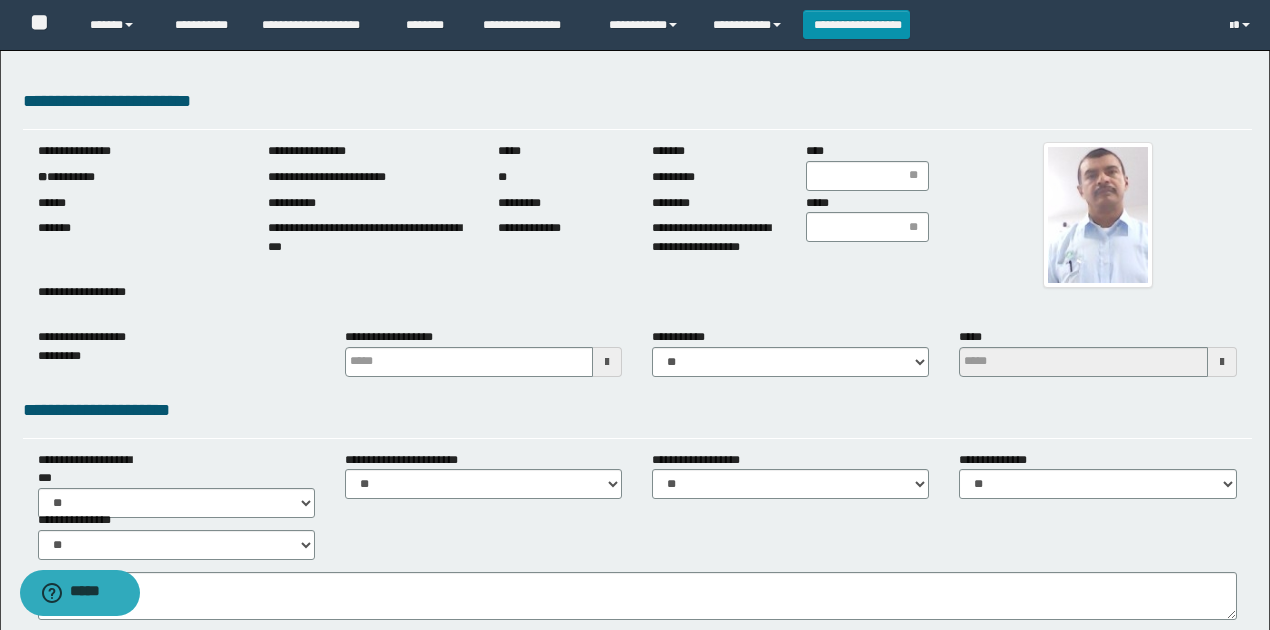 click on "*******" at bounding box center [138, 228] 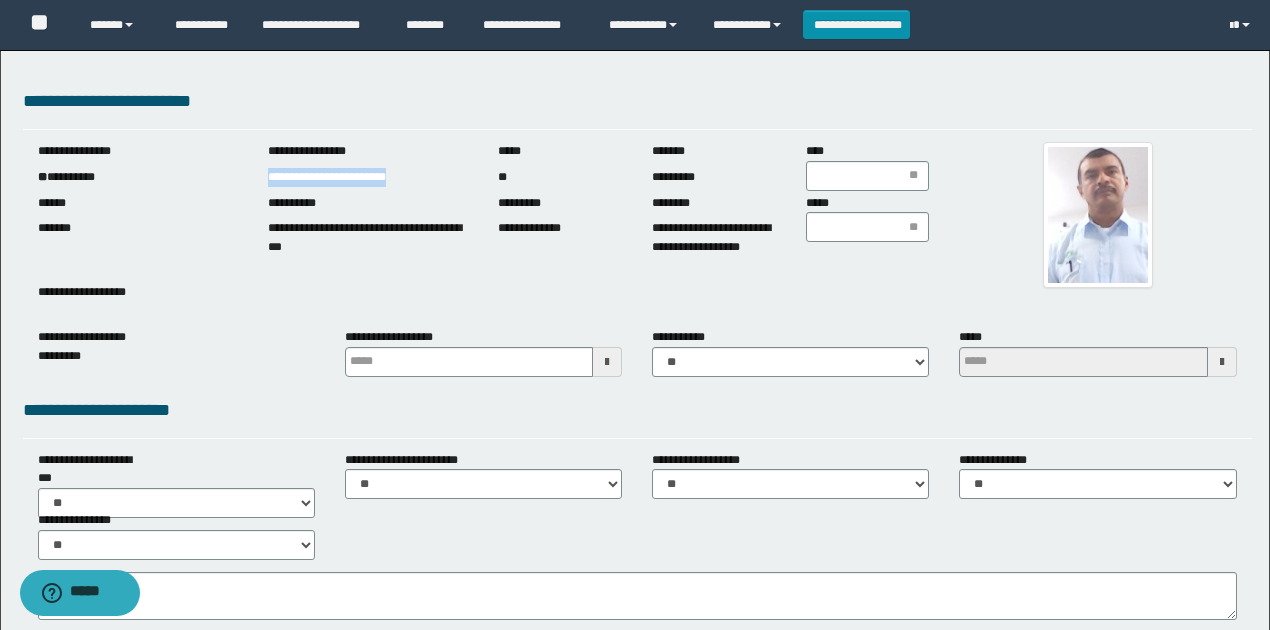 drag, startPoint x: 256, startPoint y: 174, endPoint x: 466, endPoint y: 195, distance: 211.0474 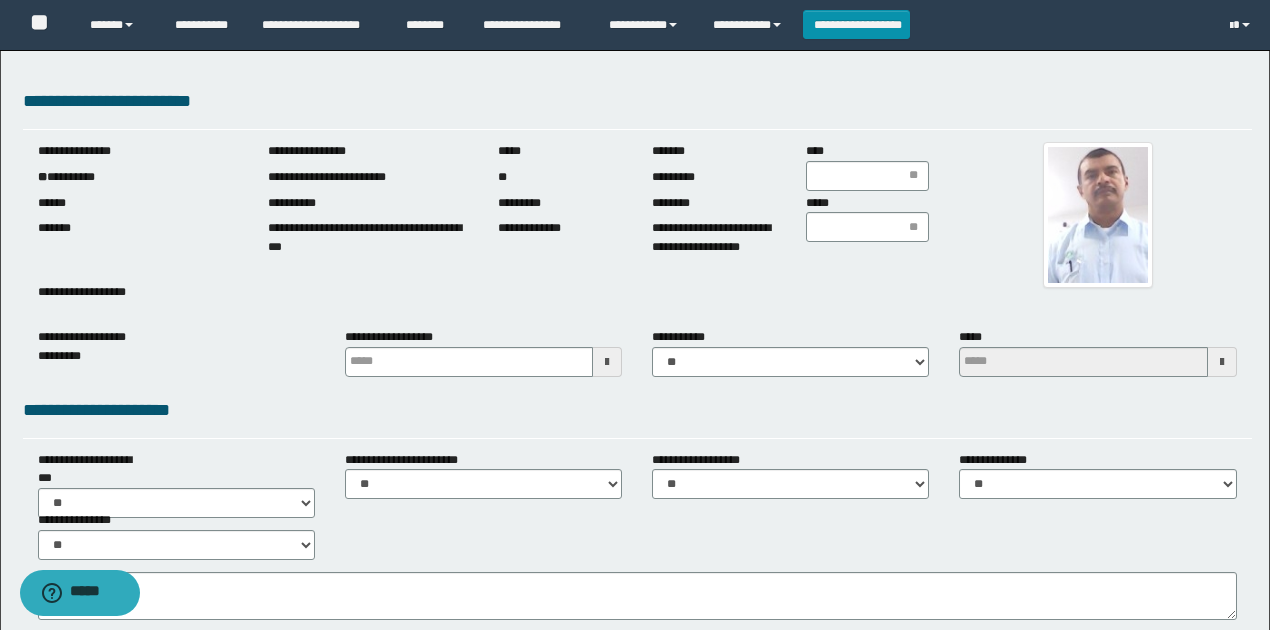 drag, startPoint x: 1256, startPoint y: 185, endPoint x: 717, endPoint y: 142, distance: 540.71246 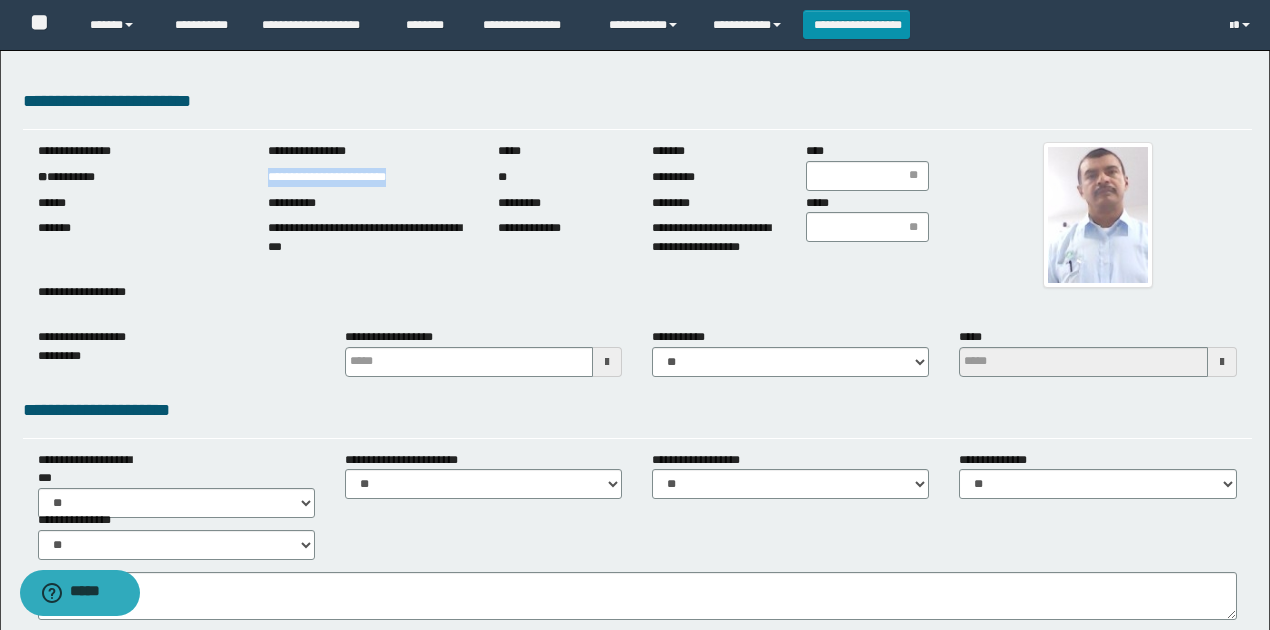 drag, startPoint x: 290, startPoint y: 166, endPoint x: 600, endPoint y: 315, distance: 343.94913 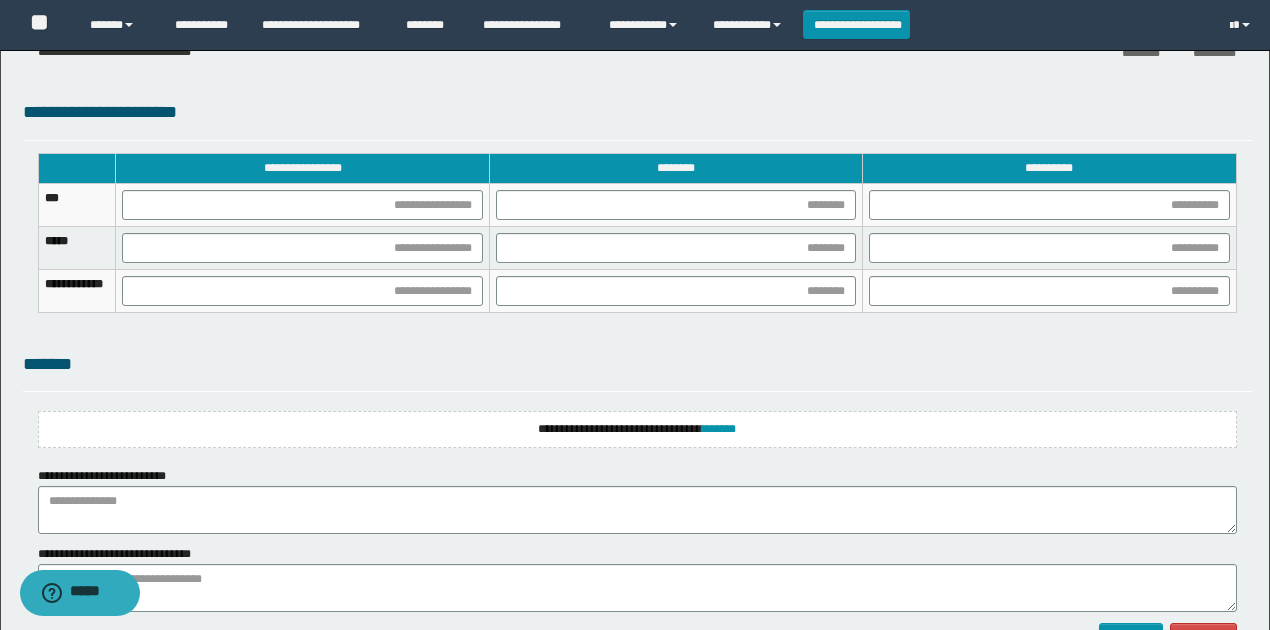 scroll, scrollTop: 1369, scrollLeft: 0, axis: vertical 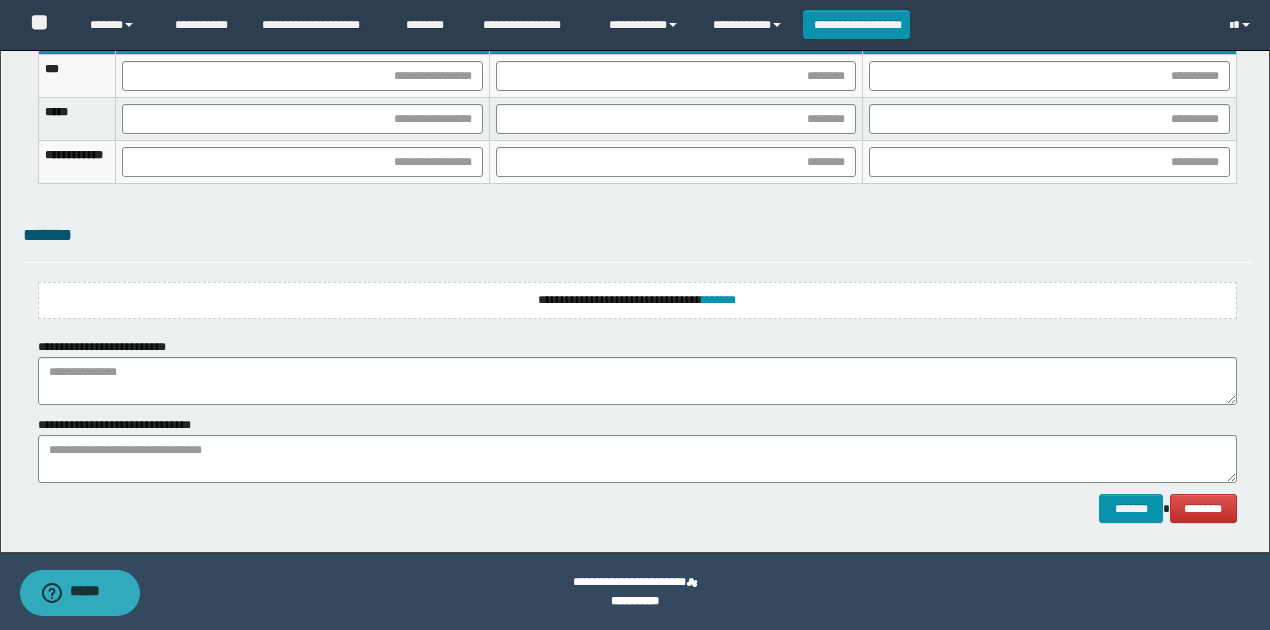 click on "**********" at bounding box center [637, 300] 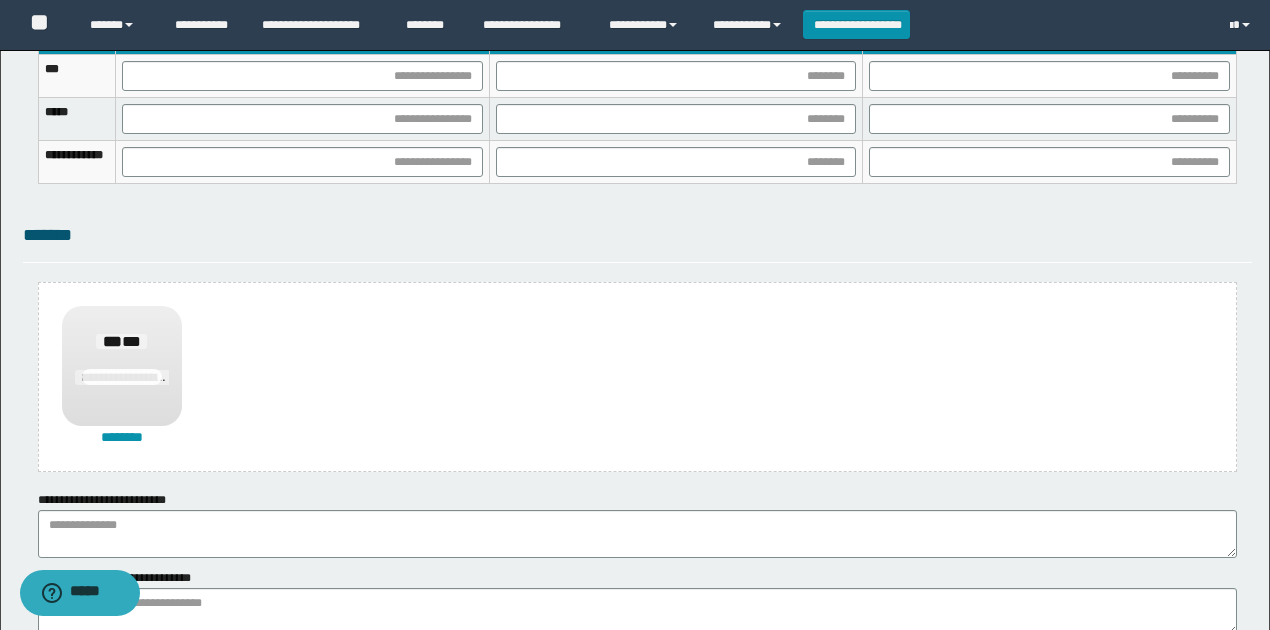 click on "**********" at bounding box center (635, -307) 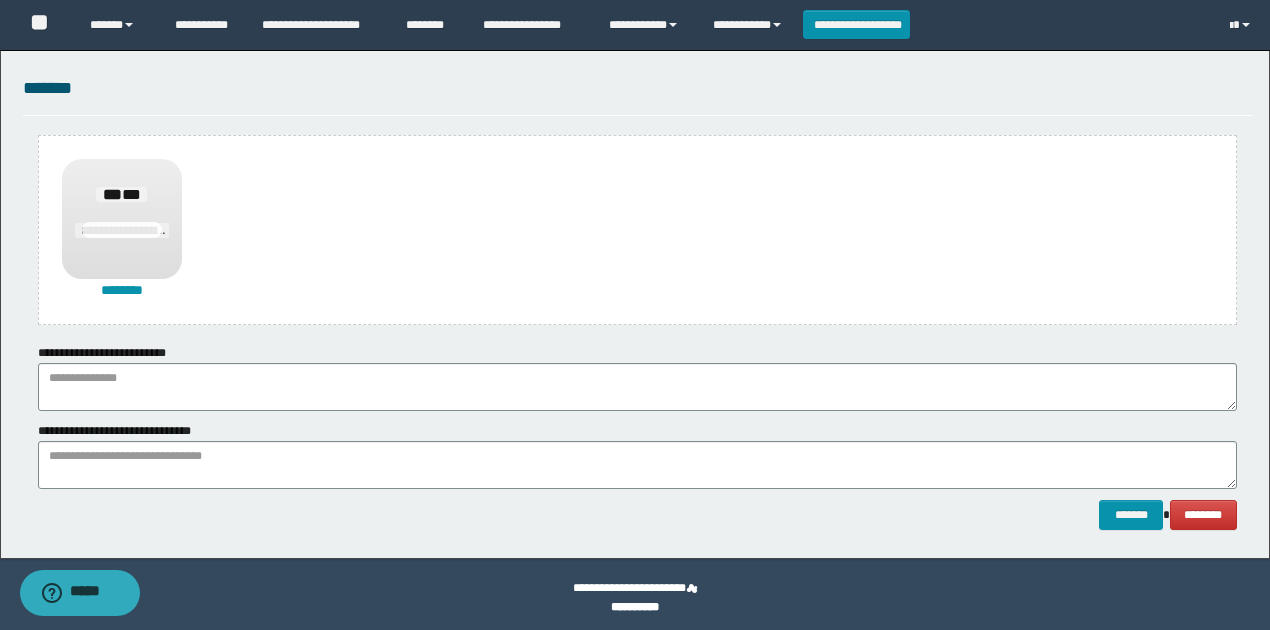 scroll, scrollTop: 1522, scrollLeft: 0, axis: vertical 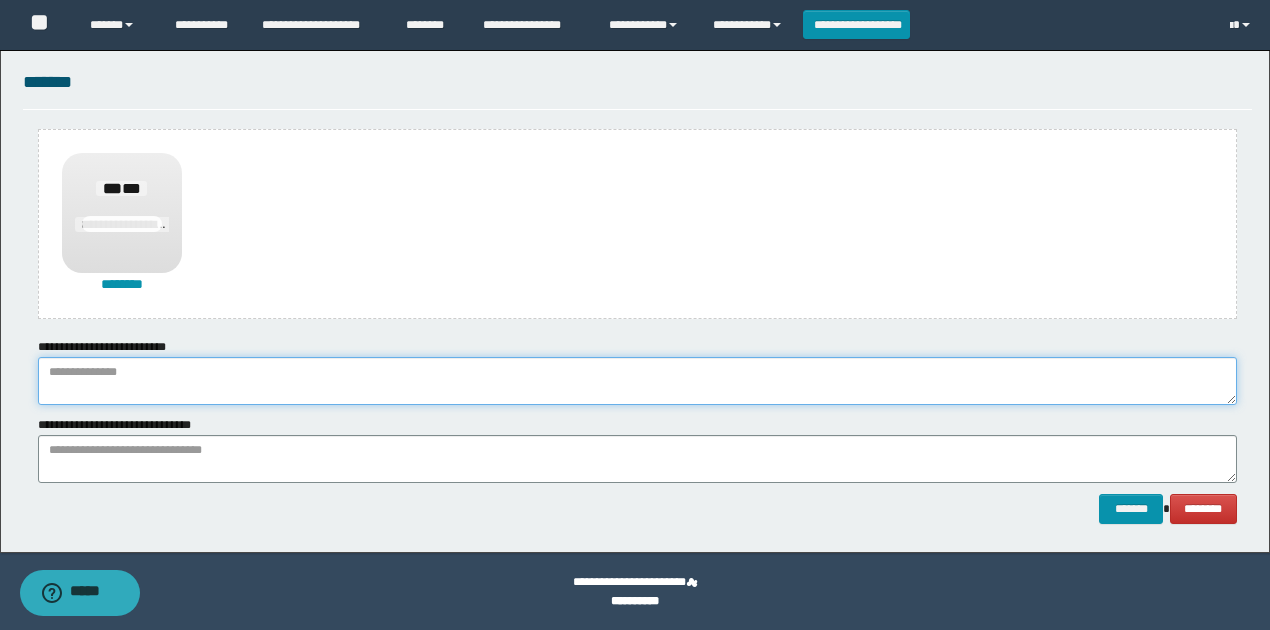 paste on "**********" 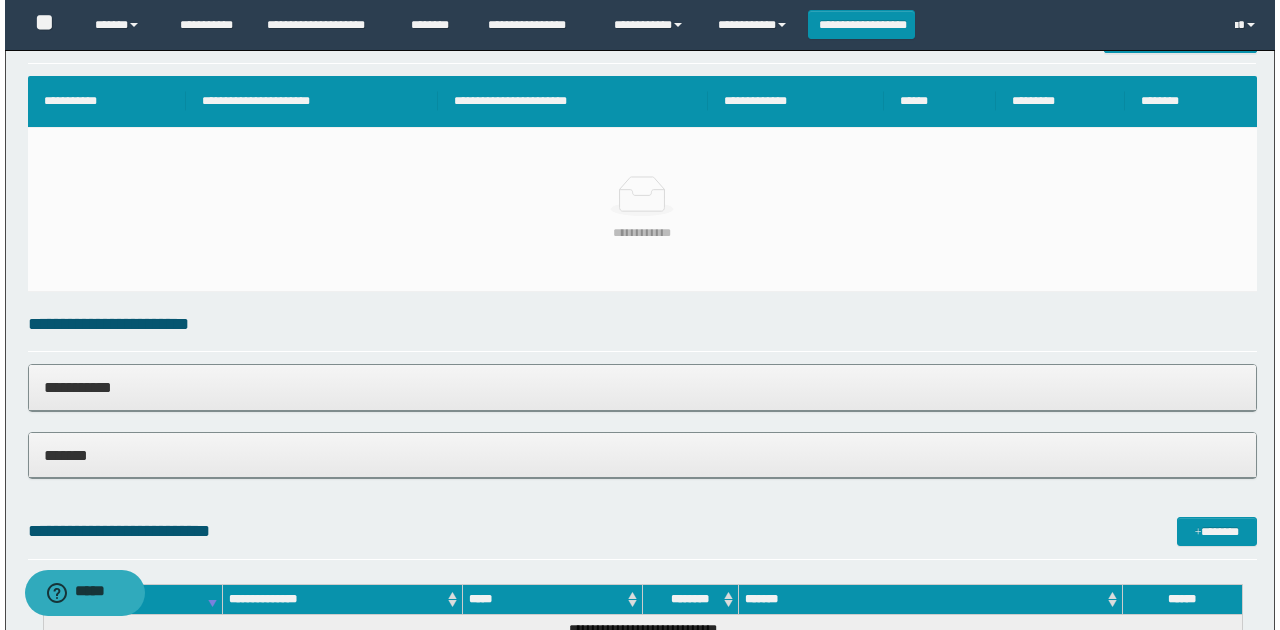 scroll, scrollTop: 456, scrollLeft: 0, axis: vertical 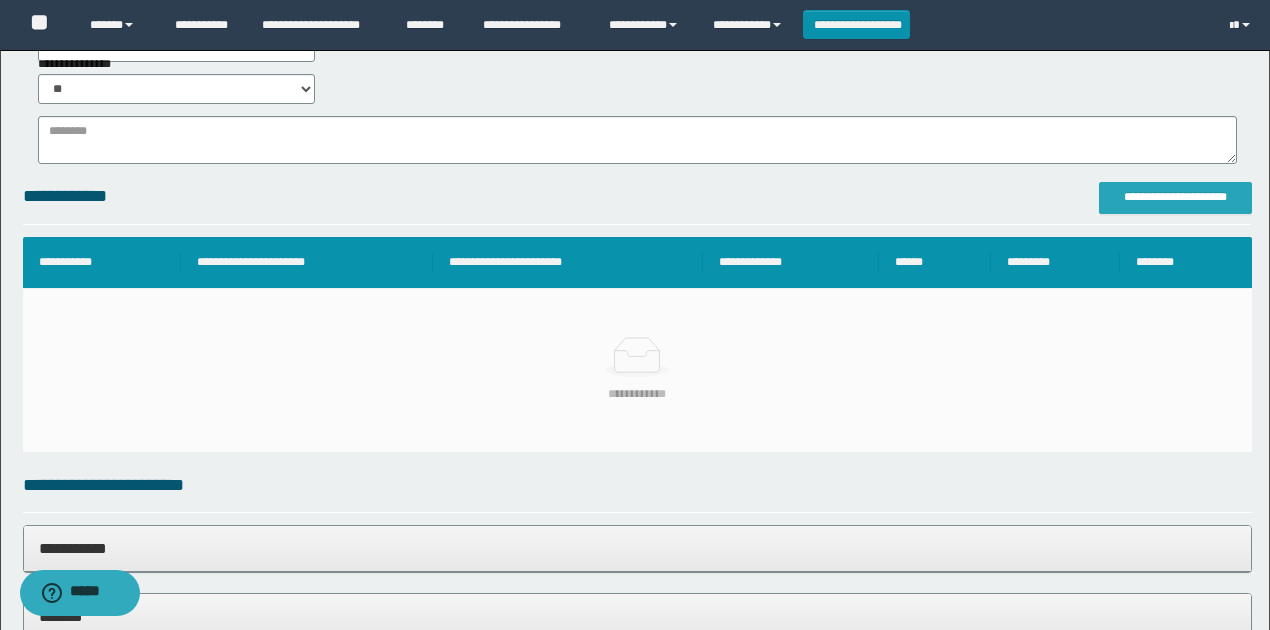 type on "**********" 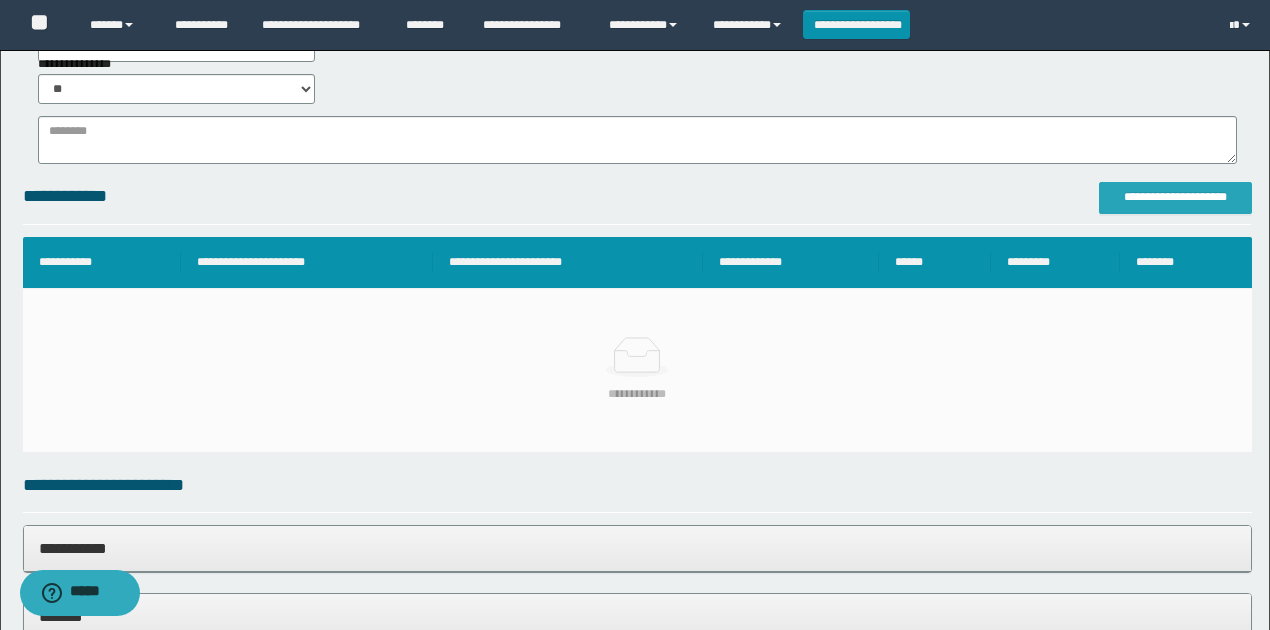 click on "**********" at bounding box center (1175, 198) 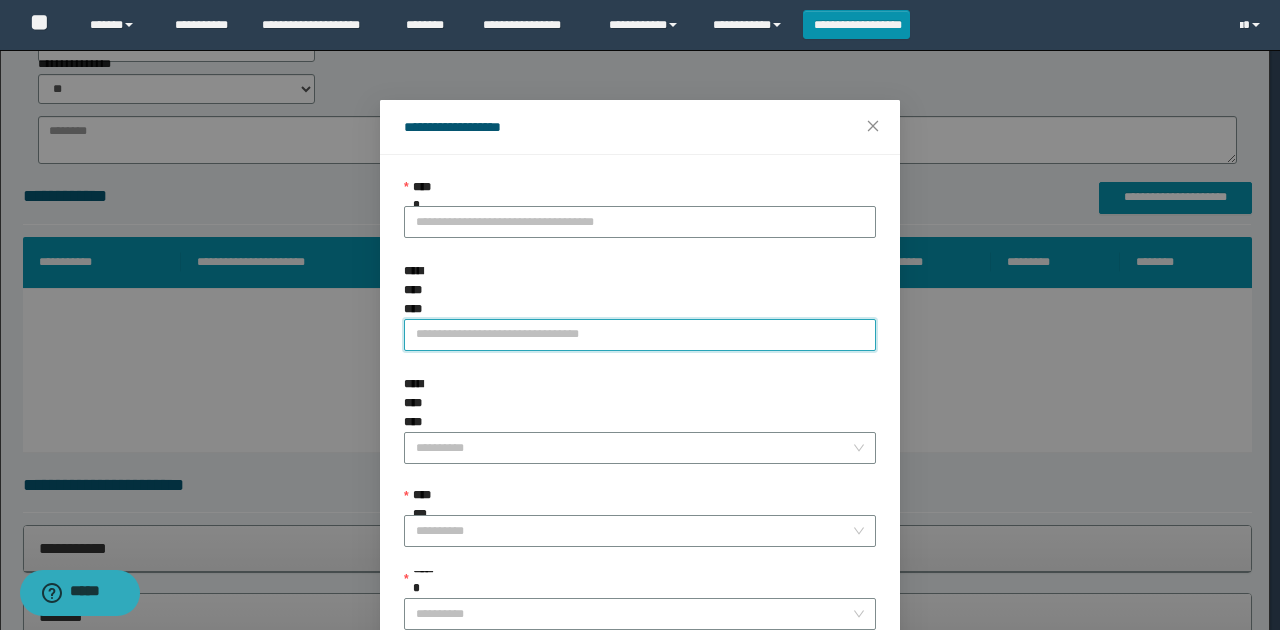 paste on "**********" 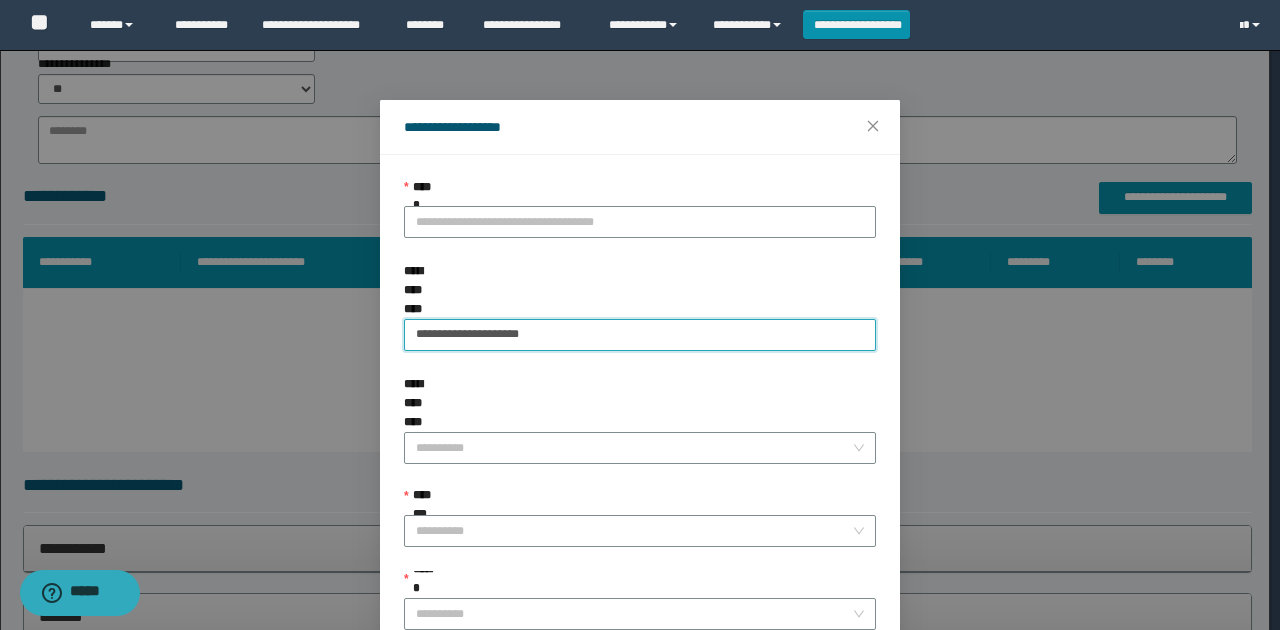 click on "**********" at bounding box center [640, 335] 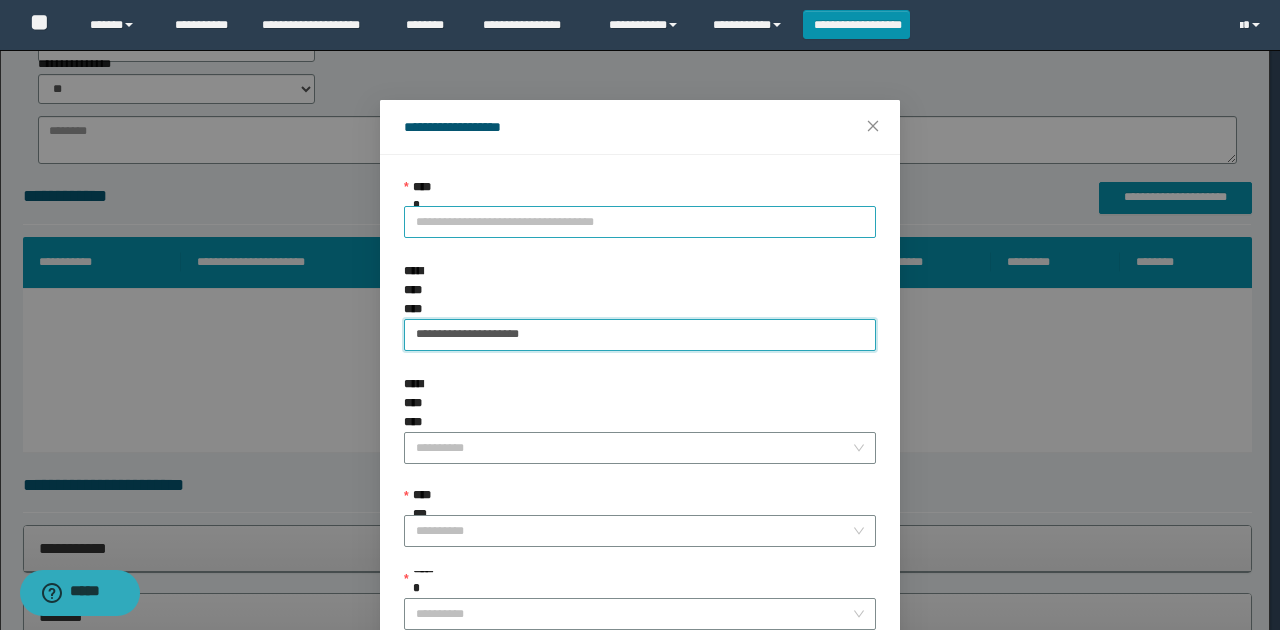 type on "**********" 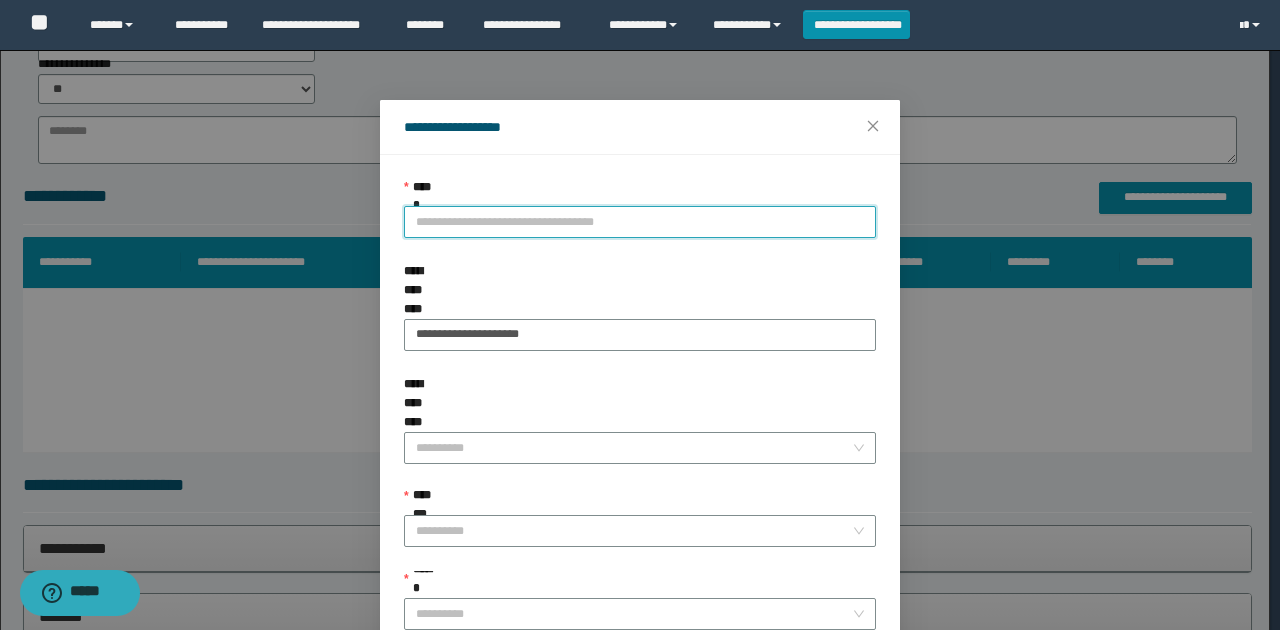click on "**********" at bounding box center (640, 222) 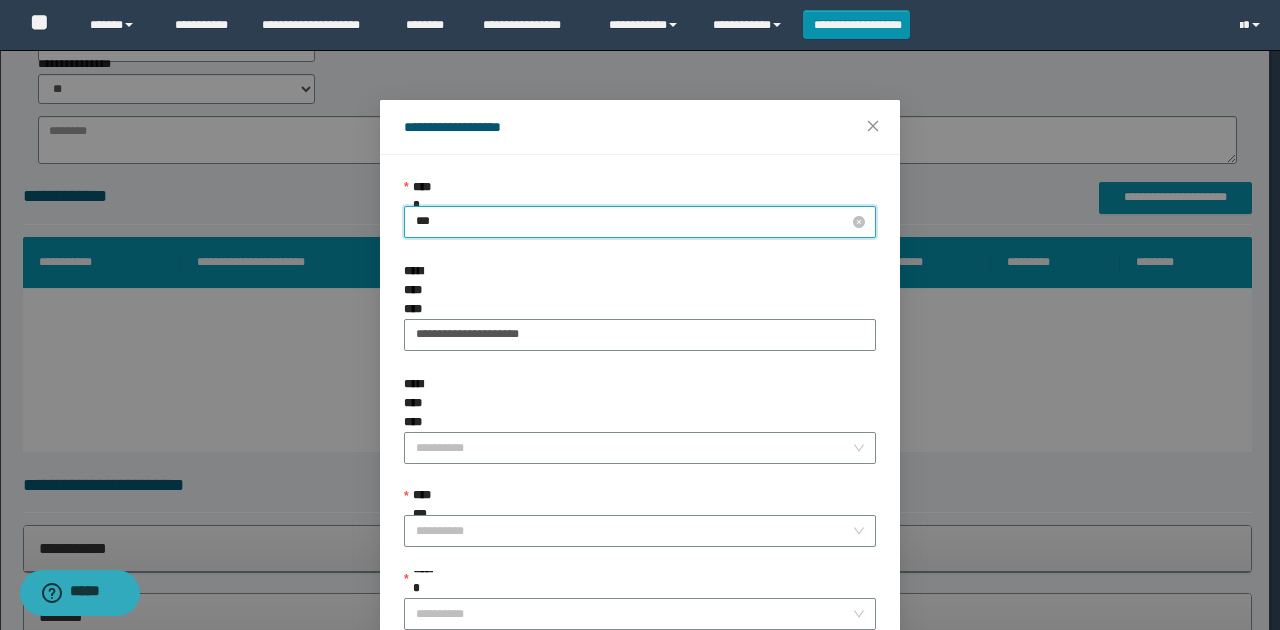 type on "****" 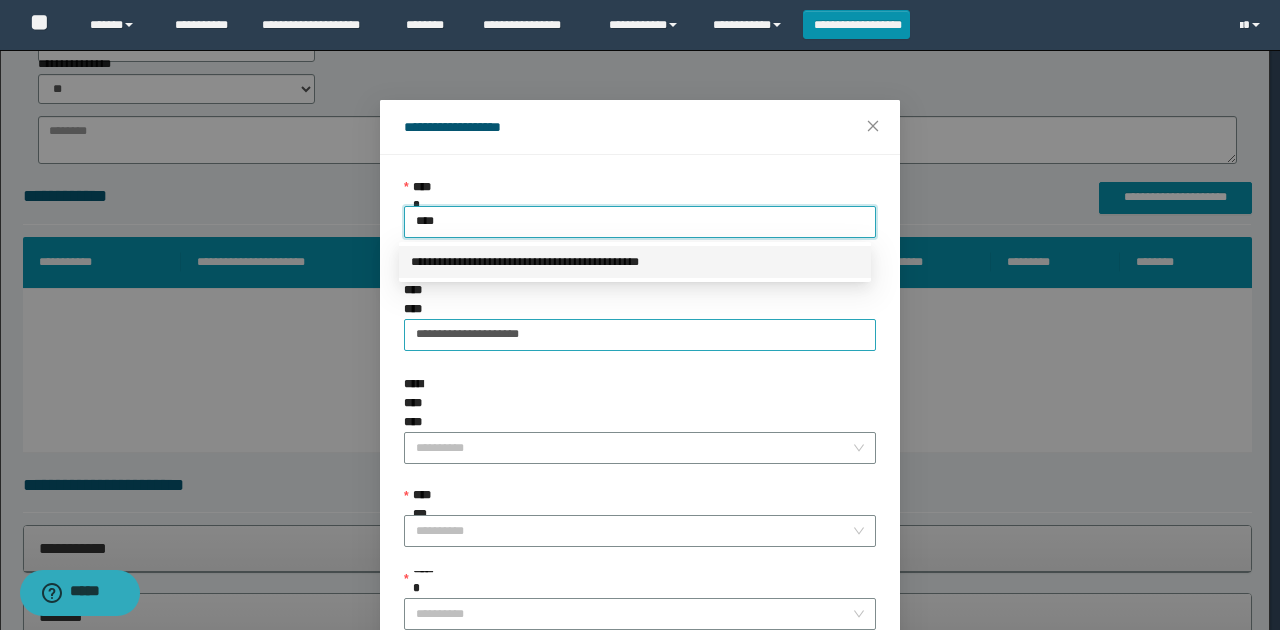 drag, startPoint x: 642, startPoint y: 254, endPoint x: 572, endPoint y: 303, distance: 85.44589 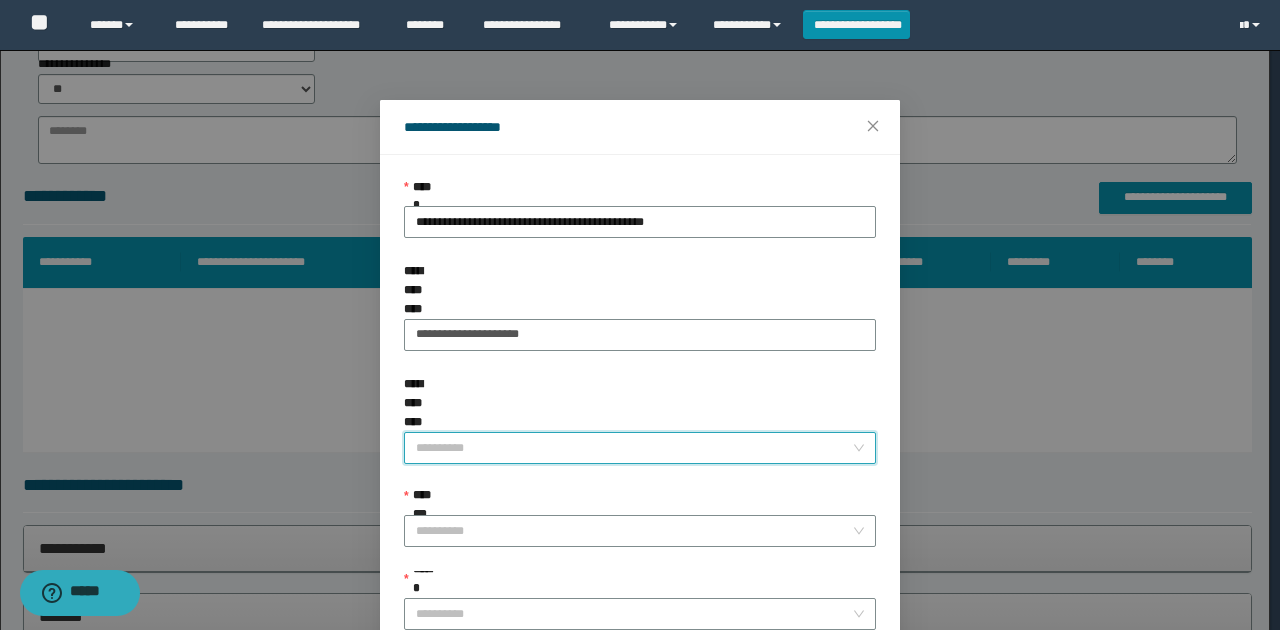 click on "**********" at bounding box center [634, 448] 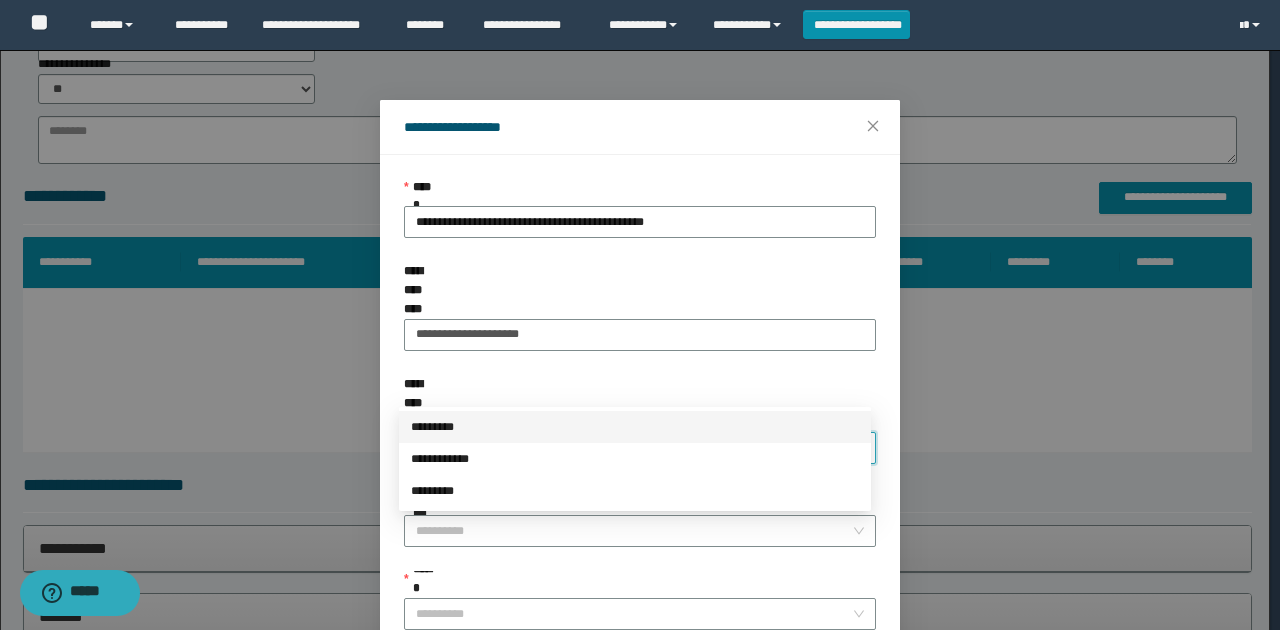 click on "**********" at bounding box center (640, 415) 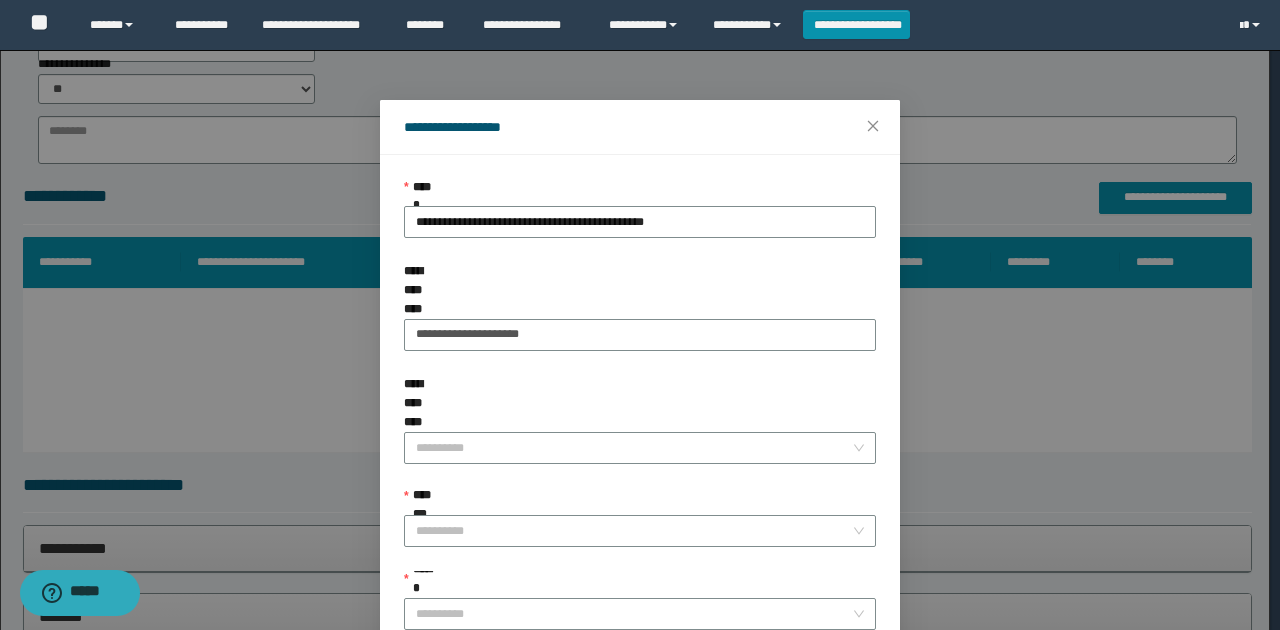 click on "**********" at bounding box center [640, 432] 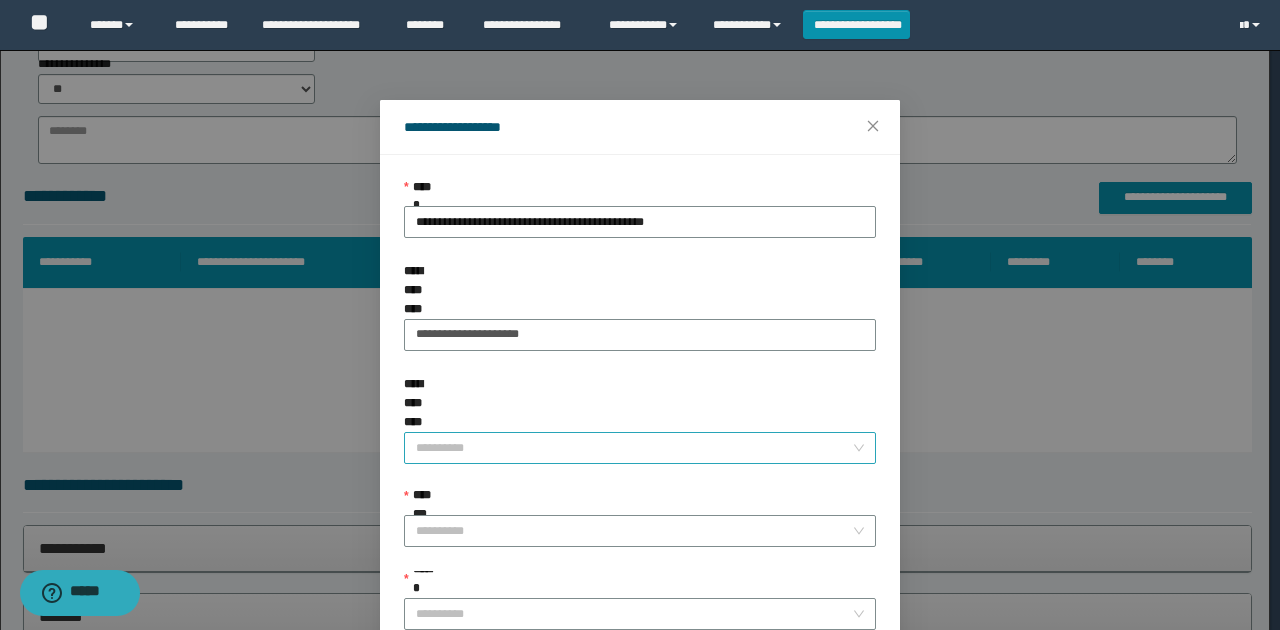 click on "**********" at bounding box center [634, 448] 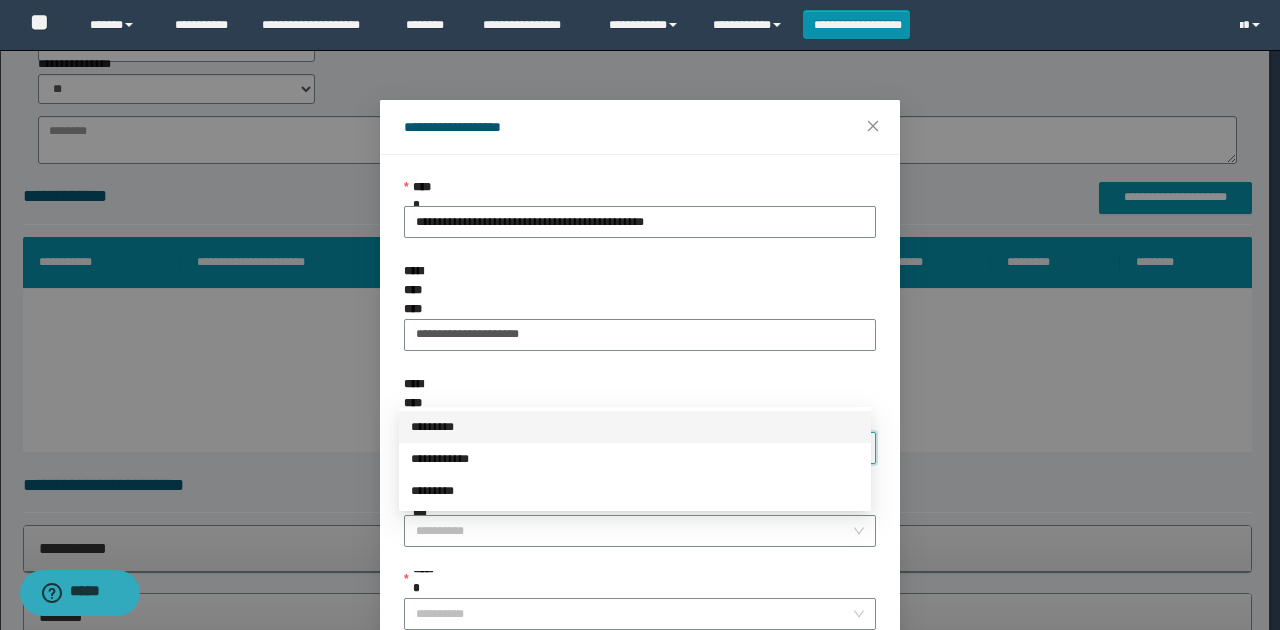 drag, startPoint x: 452, startPoint y: 428, endPoint x: 466, endPoint y: 425, distance: 14.3178215 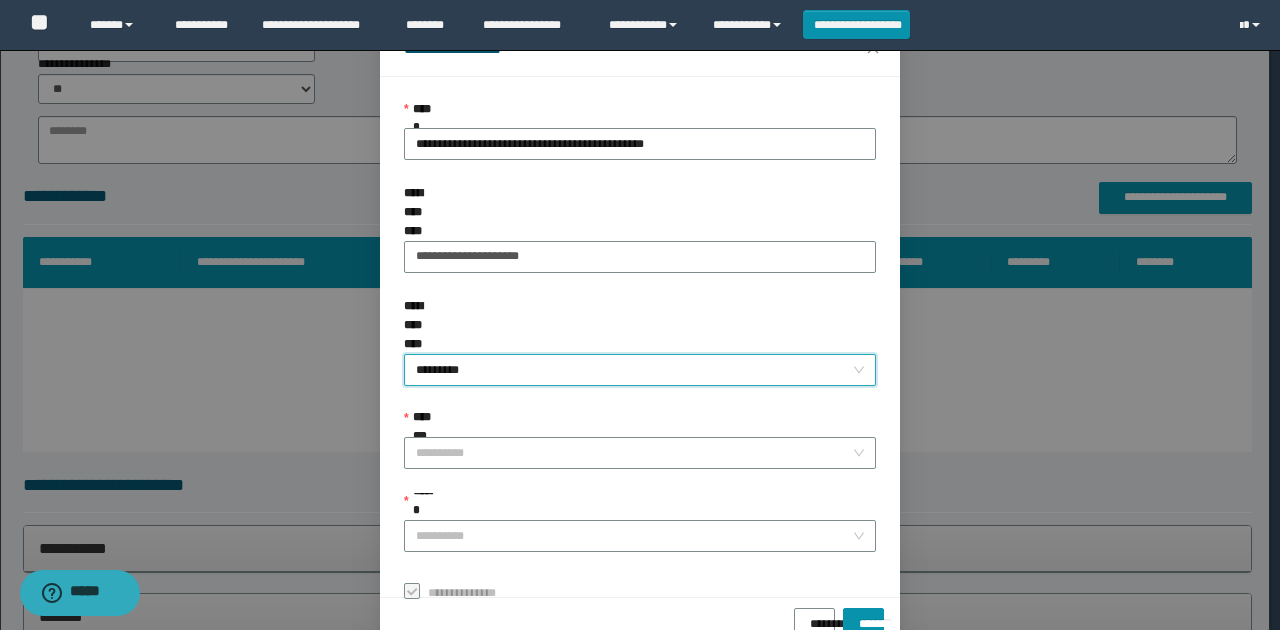 scroll, scrollTop: 121, scrollLeft: 0, axis: vertical 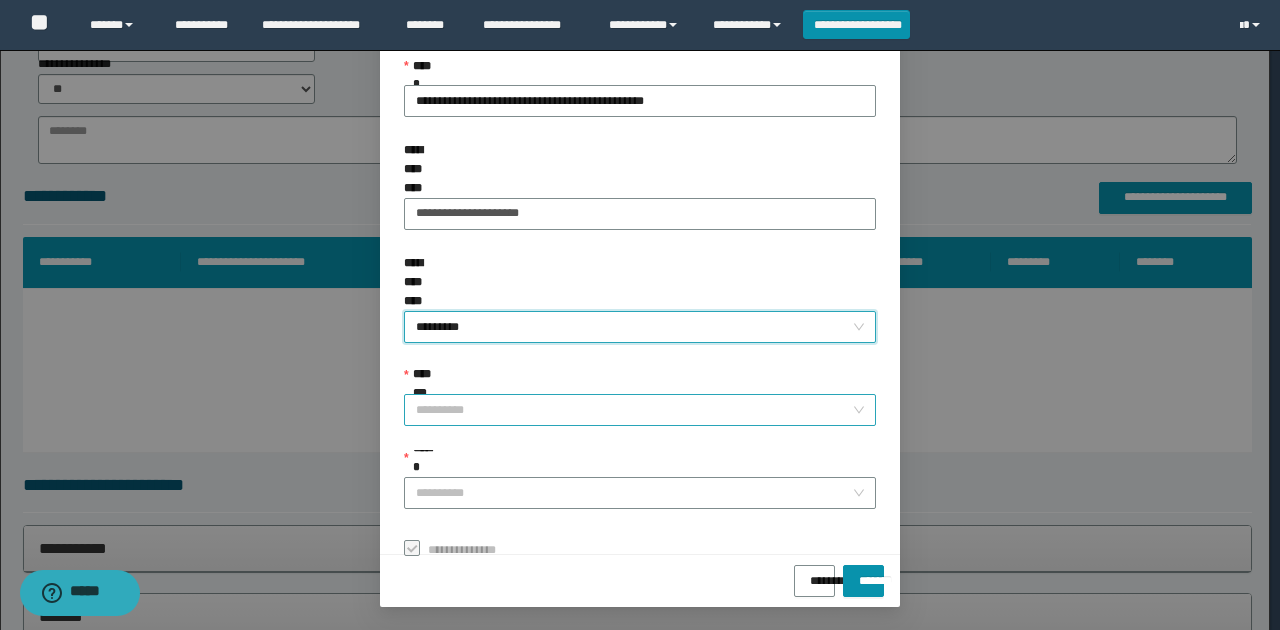 click on "**********" at bounding box center [634, 410] 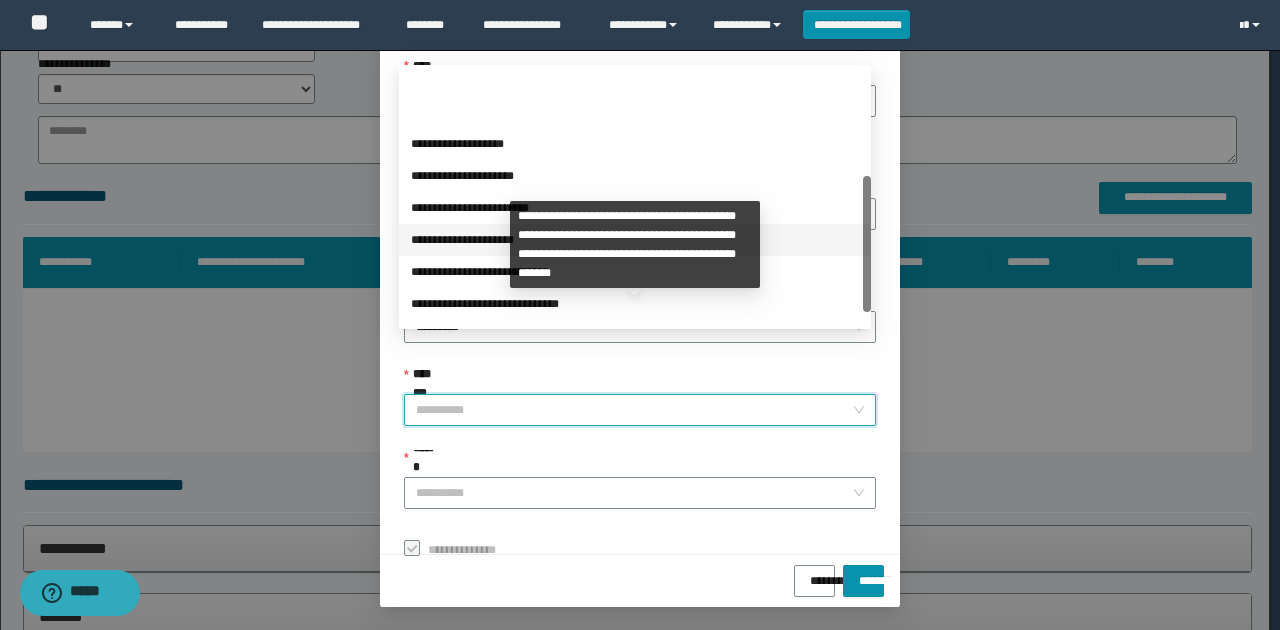 scroll, scrollTop: 224, scrollLeft: 0, axis: vertical 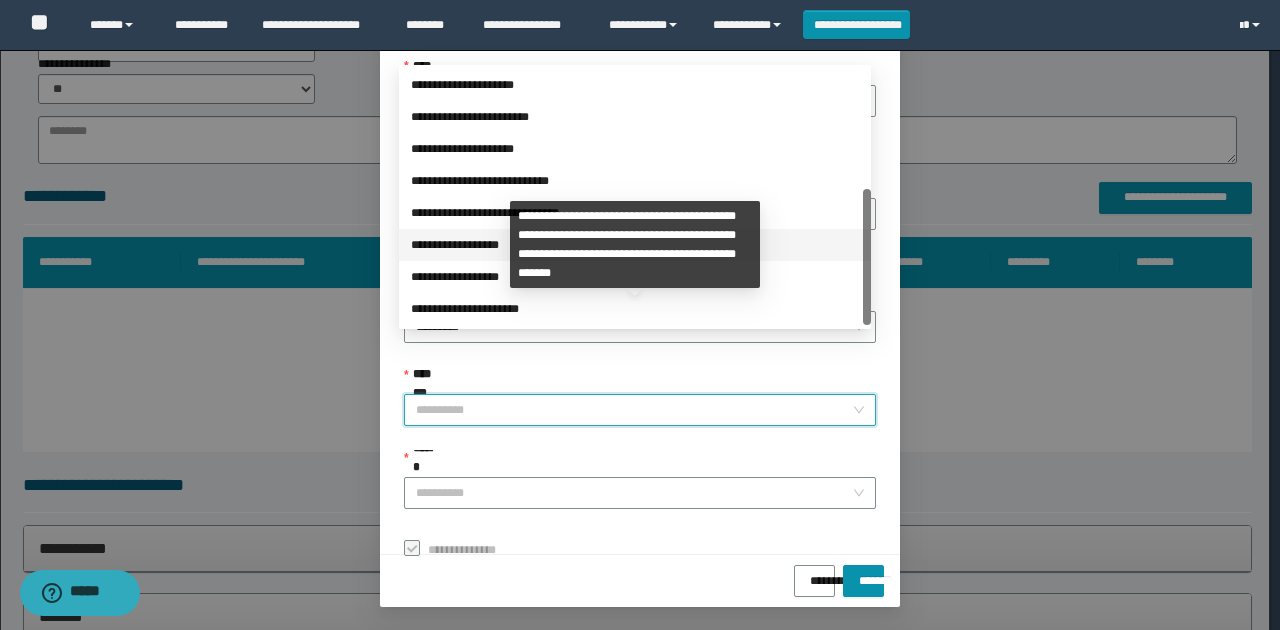 click on "**********" at bounding box center (635, 245) 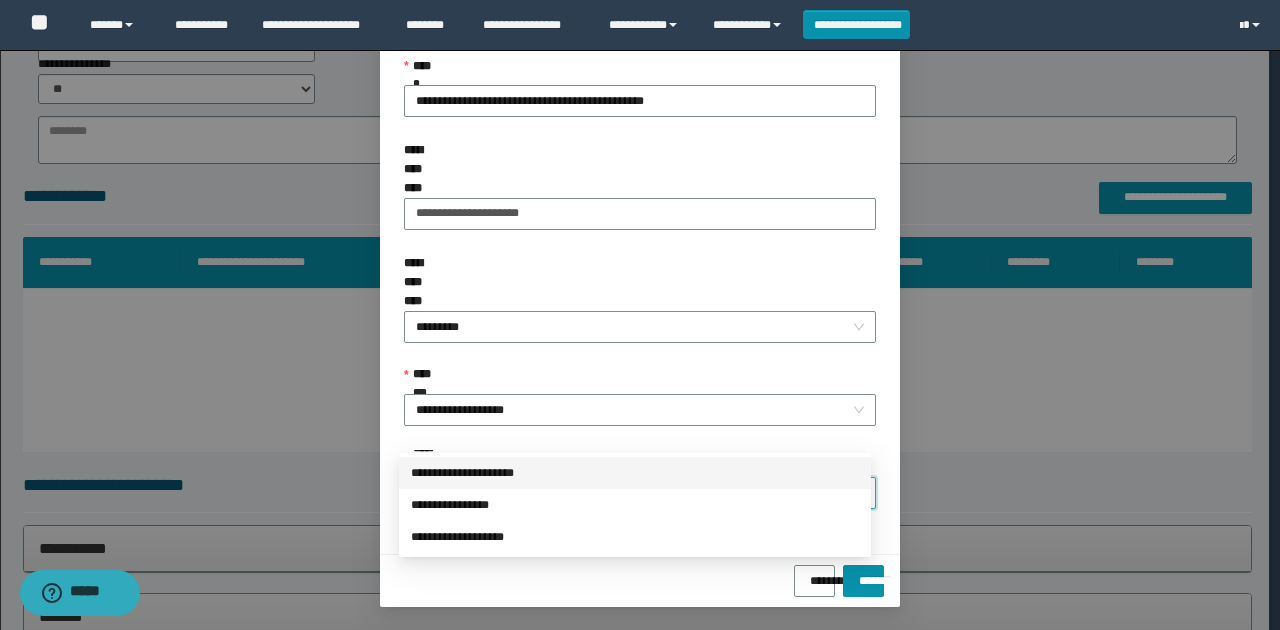 drag, startPoint x: 500, startPoint y: 426, endPoint x: 486, endPoint y: 490, distance: 65.51336 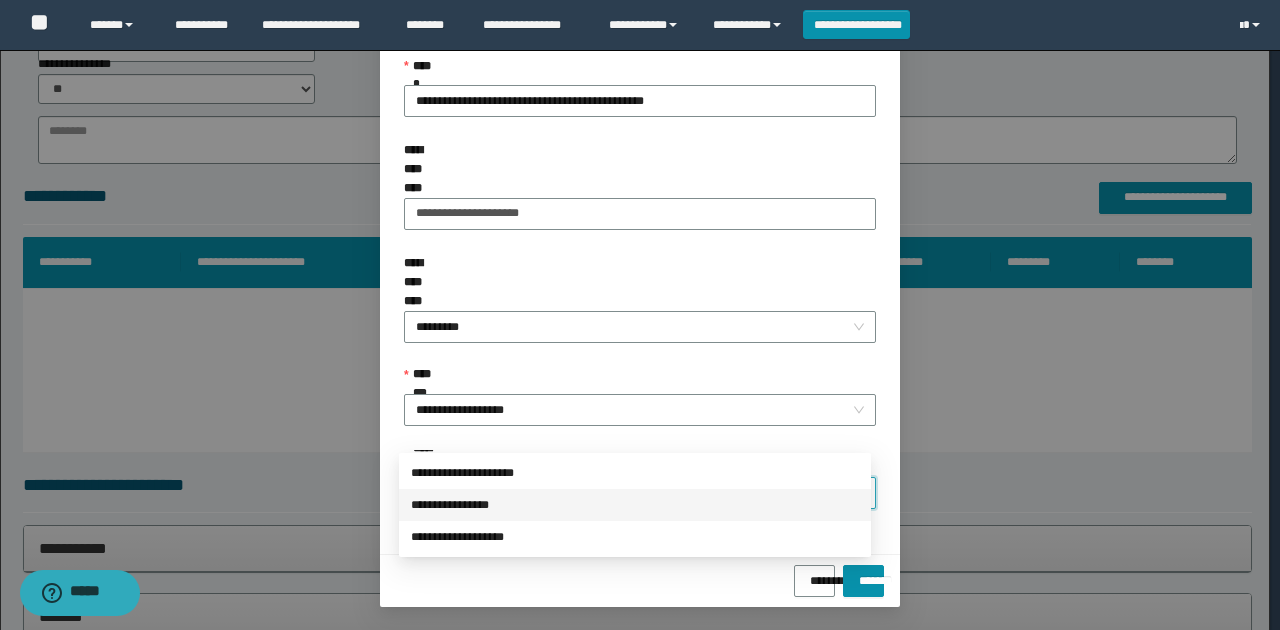 click on "**********" at bounding box center (635, 505) 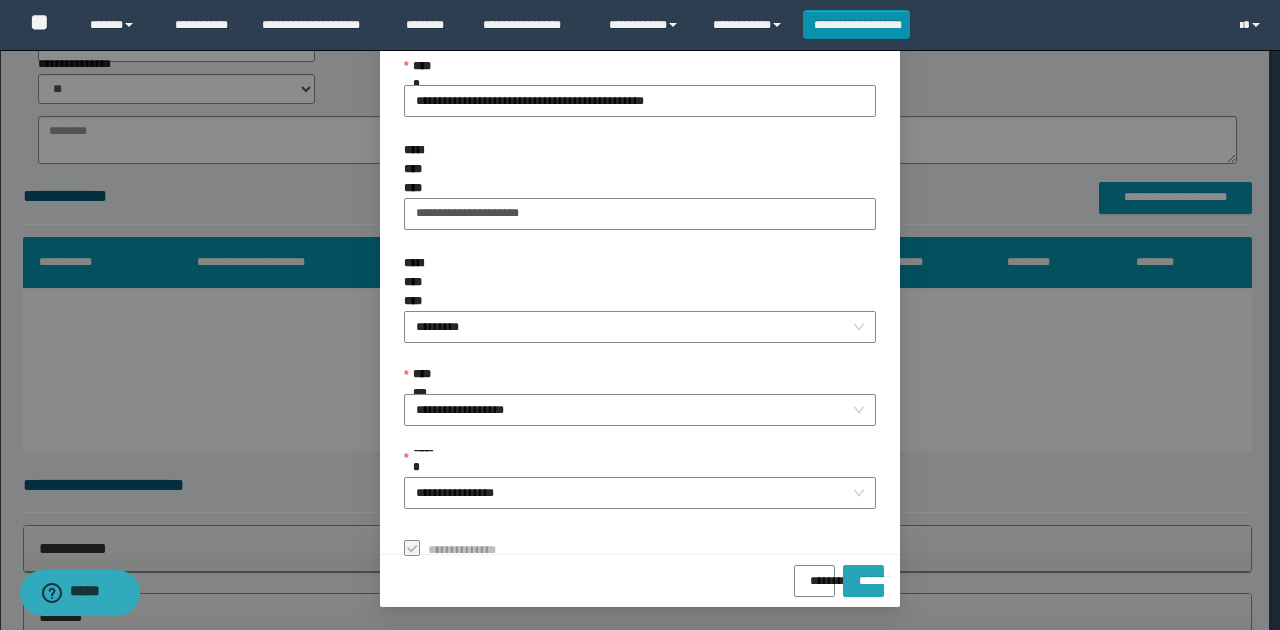 click on "*******" at bounding box center [863, 581] 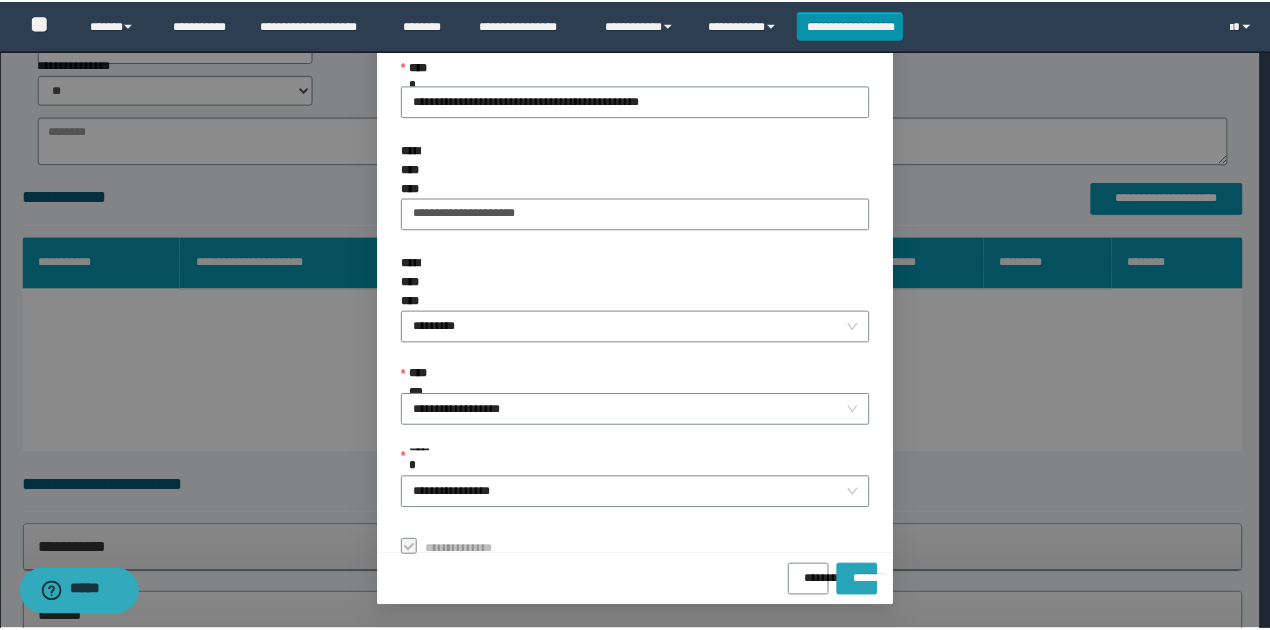 scroll, scrollTop: 73, scrollLeft: 0, axis: vertical 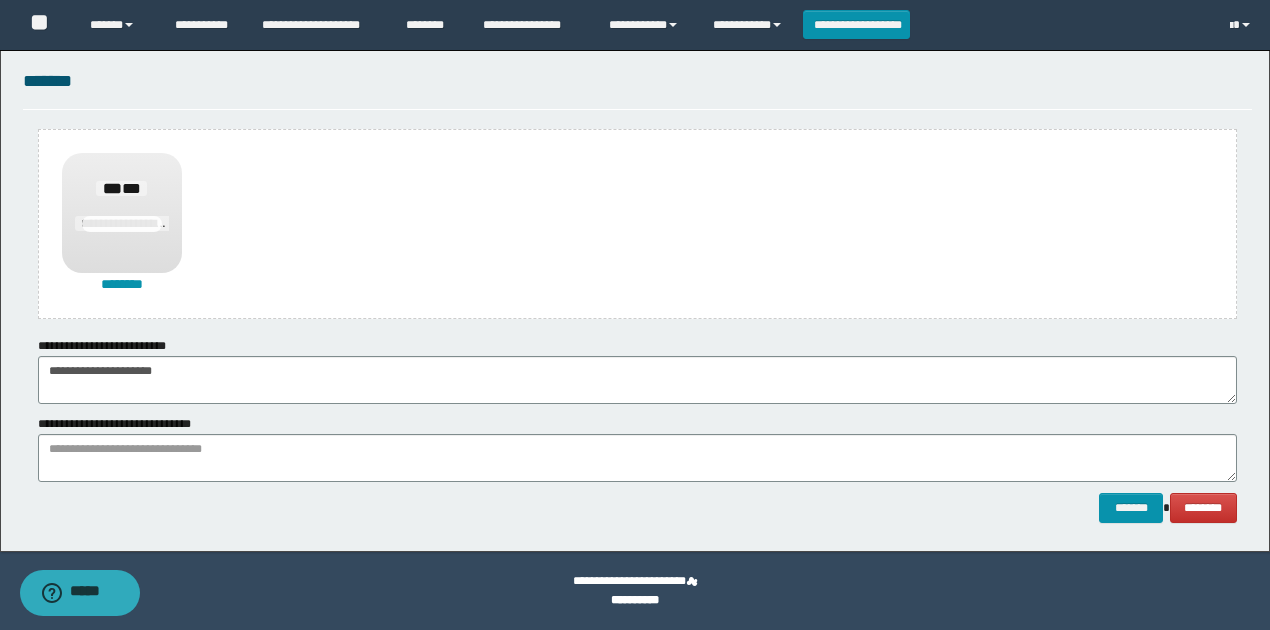 drag, startPoint x: 525, startPoint y: 551, endPoint x: 519, endPoint y: 488, distance: 63.28507 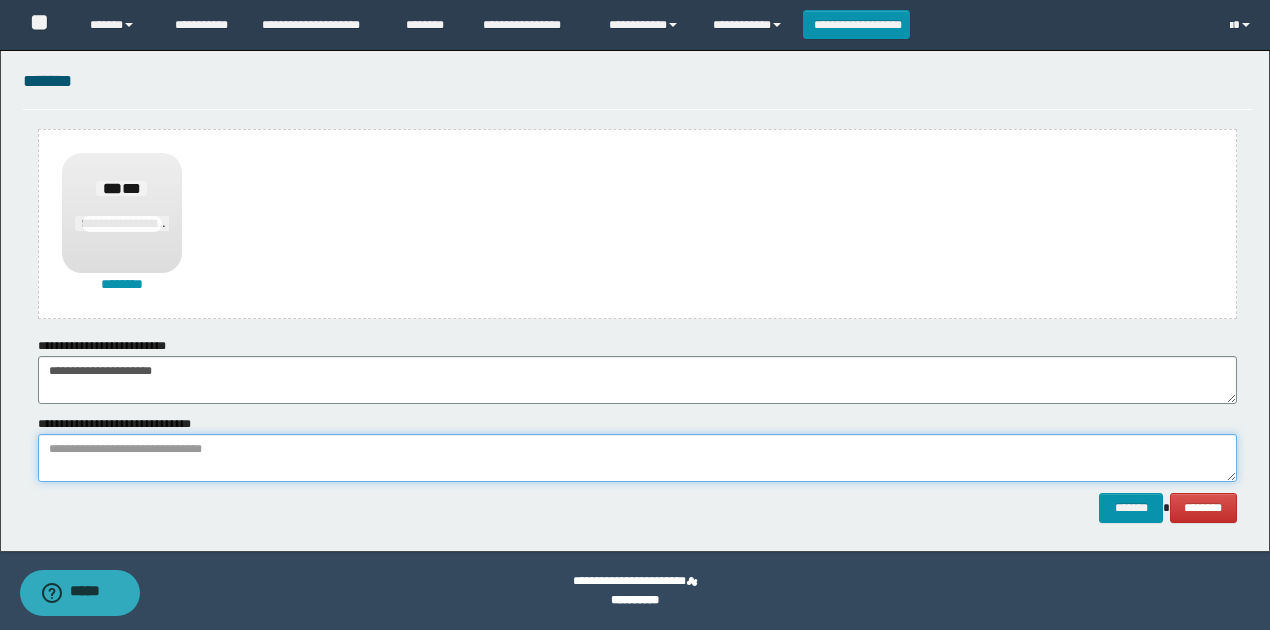 paste on "**********" 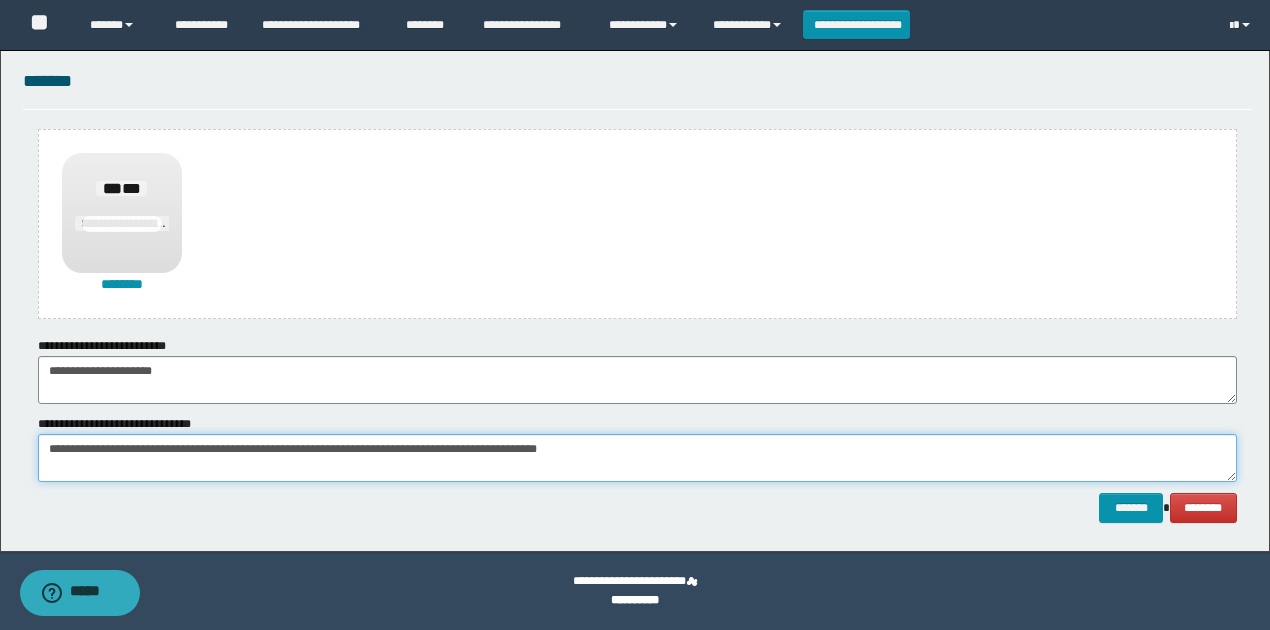 click on "**********" at bounding box center [637, 458] 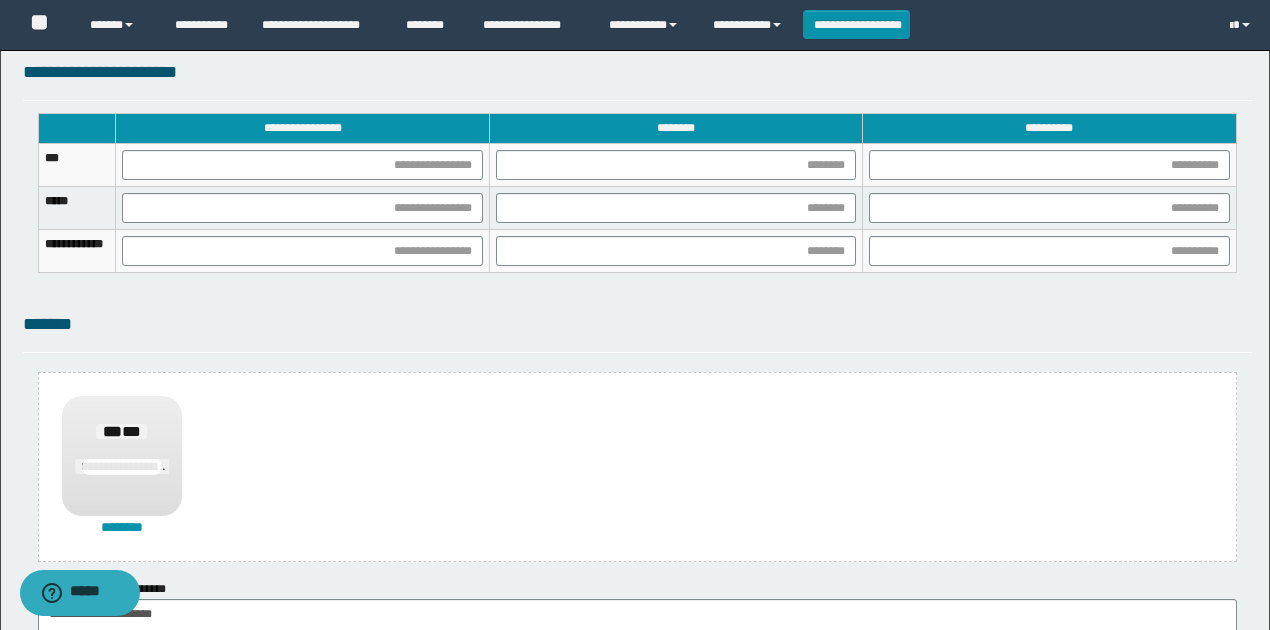 scroll, scrollTop: 1088, scrollLeft: 0, axis: vertical 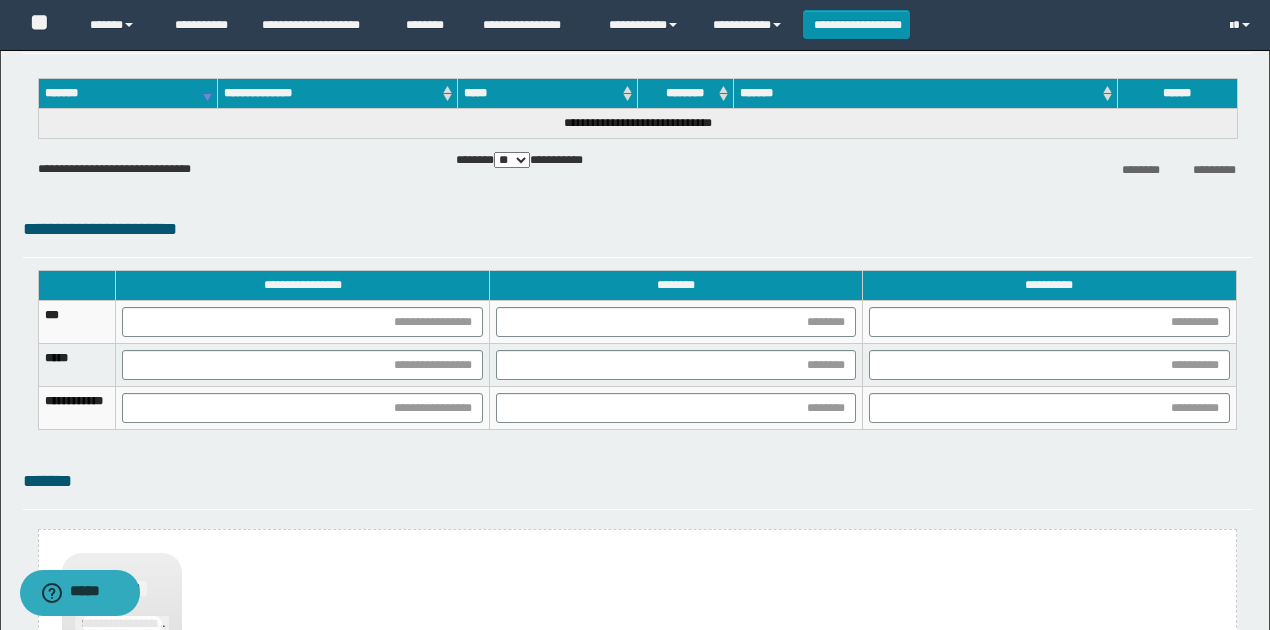 type on "**********" 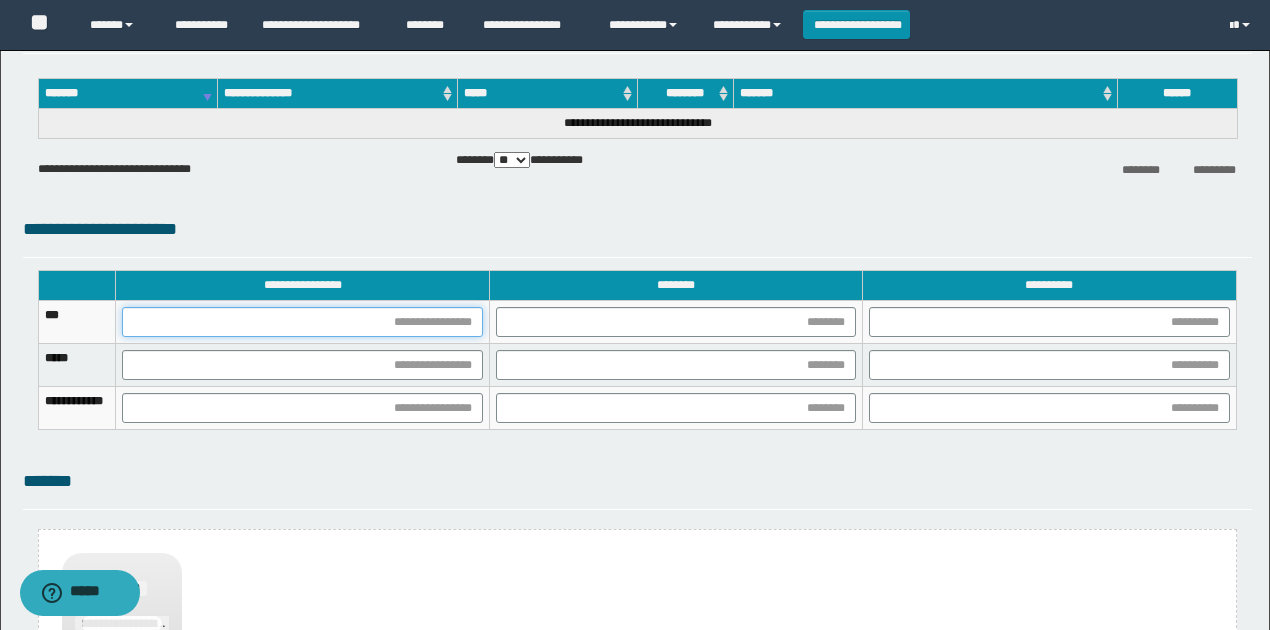 drag, startPoint x: 531, startPoint y: 315, endPoint x: 516, endPoint y: 325, distance: 18.027756 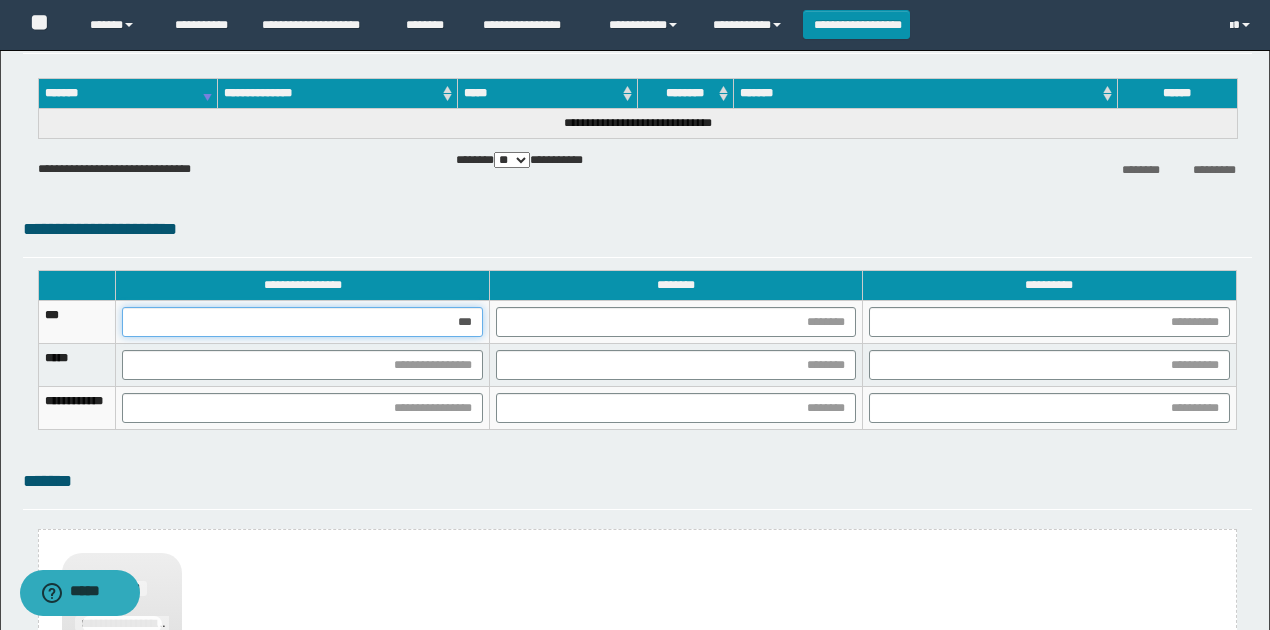 type on "****" 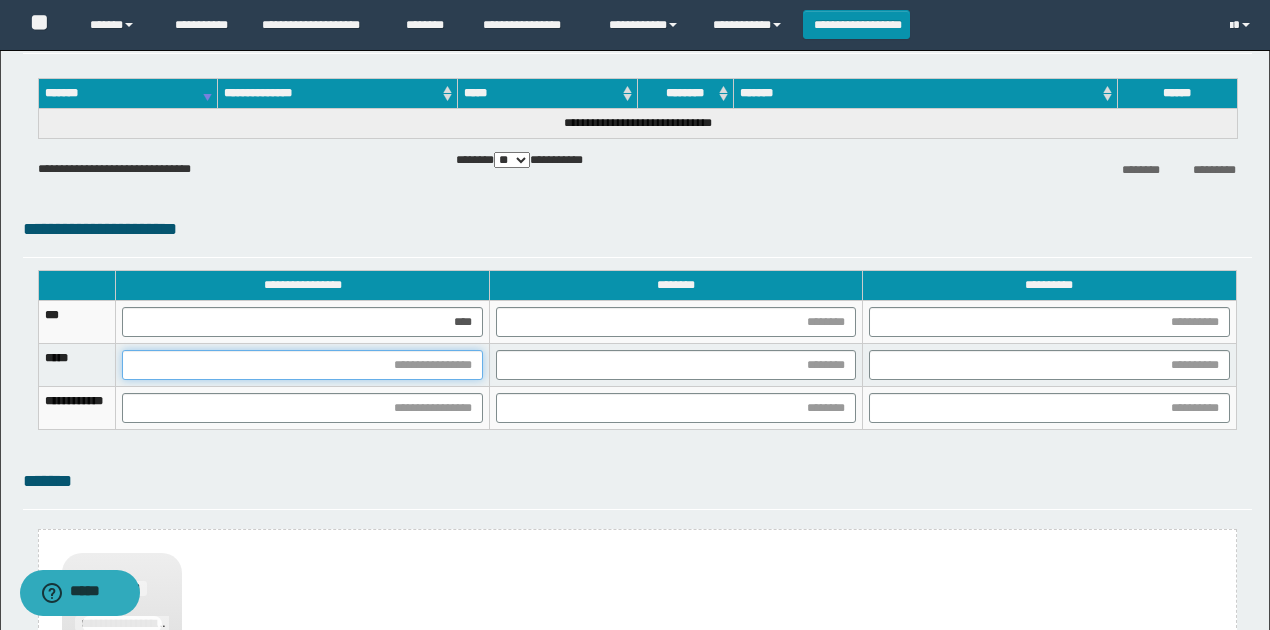 drag, startPoint x: 545, startPoint y: 372, endPoint x: 532, endPoint y: 374, distance: 13.152946 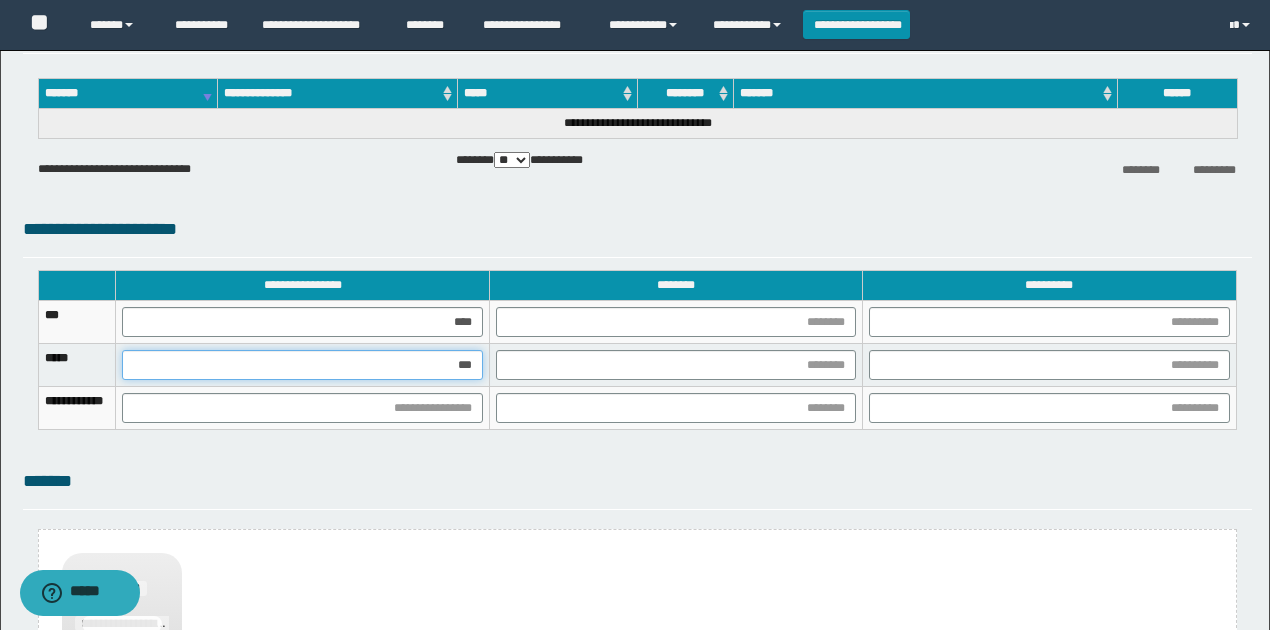 type on "****" 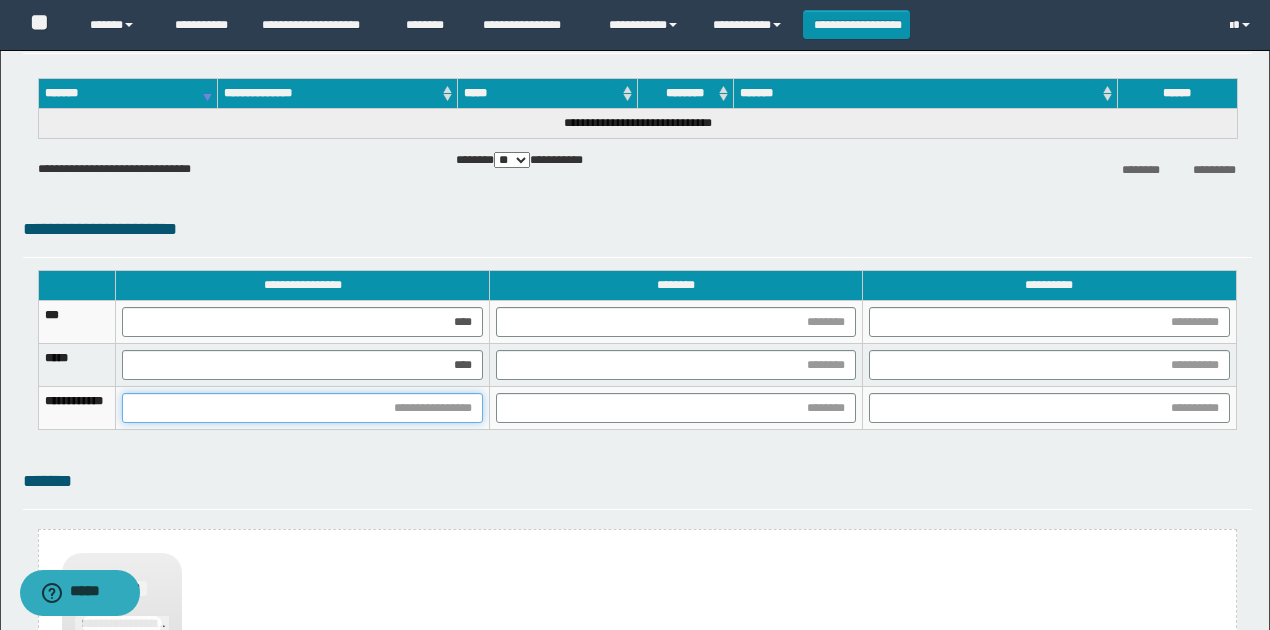 click at bounding box center [302, 408] 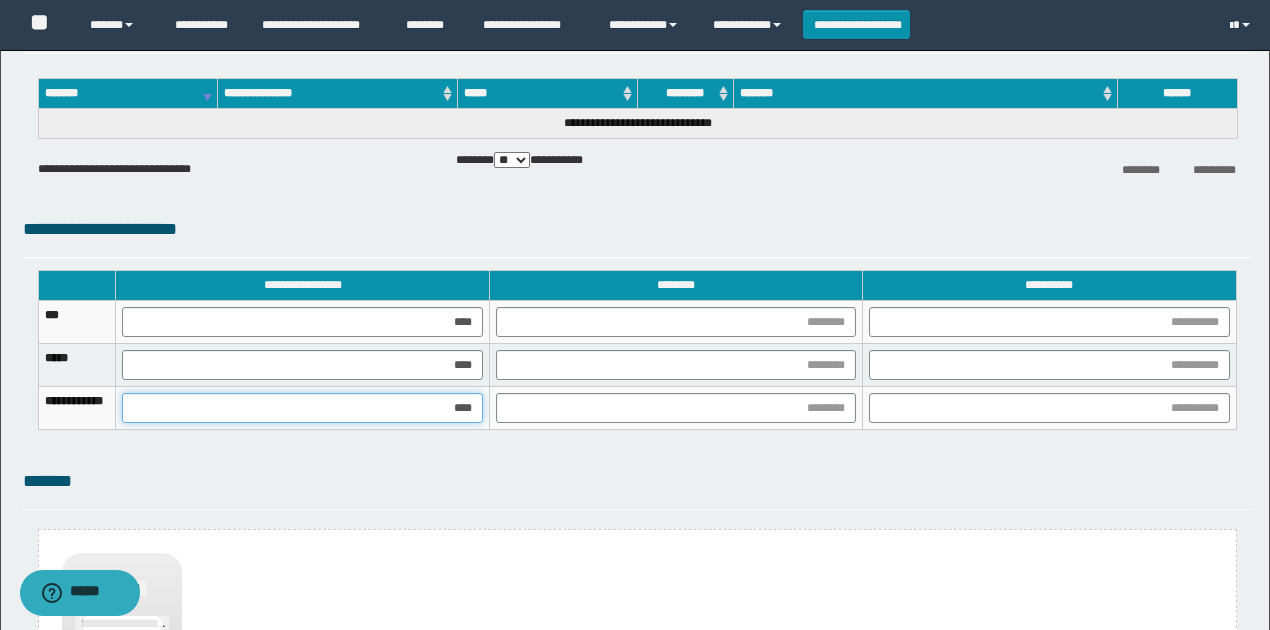 type on "*****" 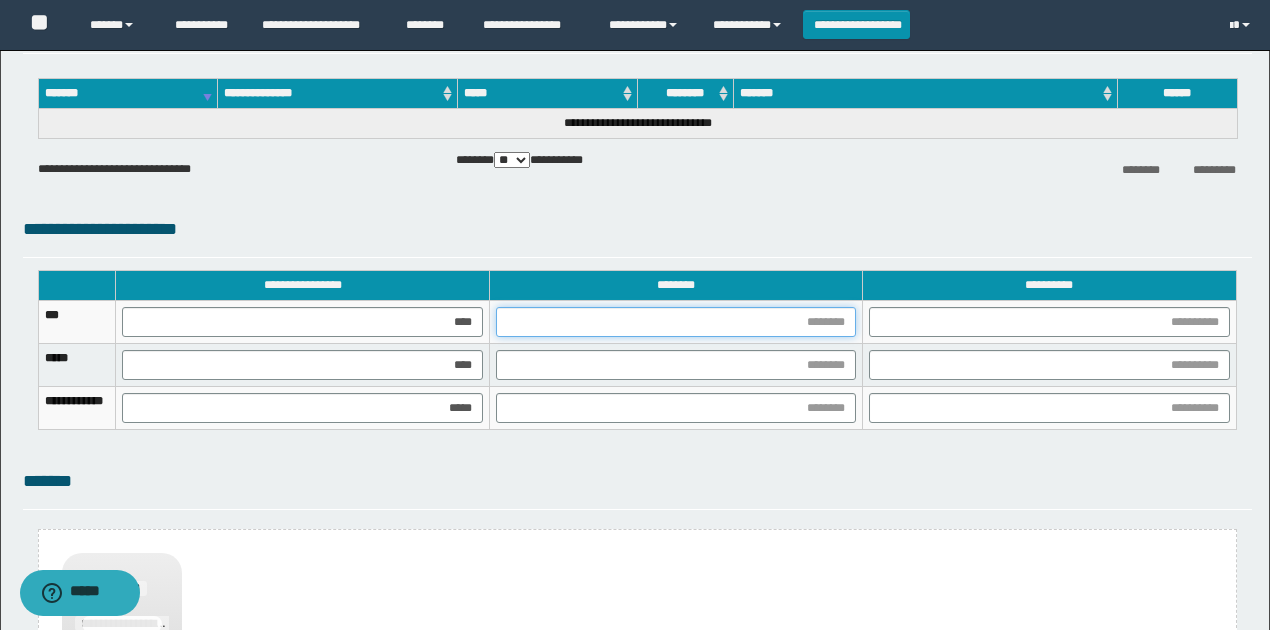 click at bounding box center [676, 322] 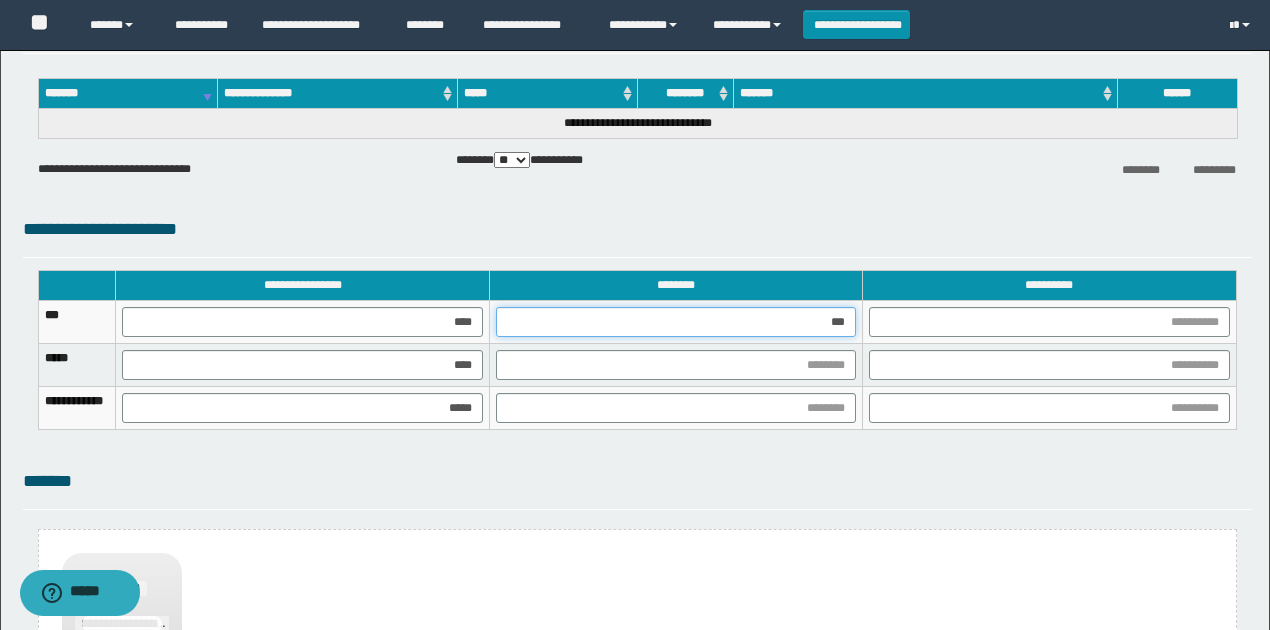 type on "****" 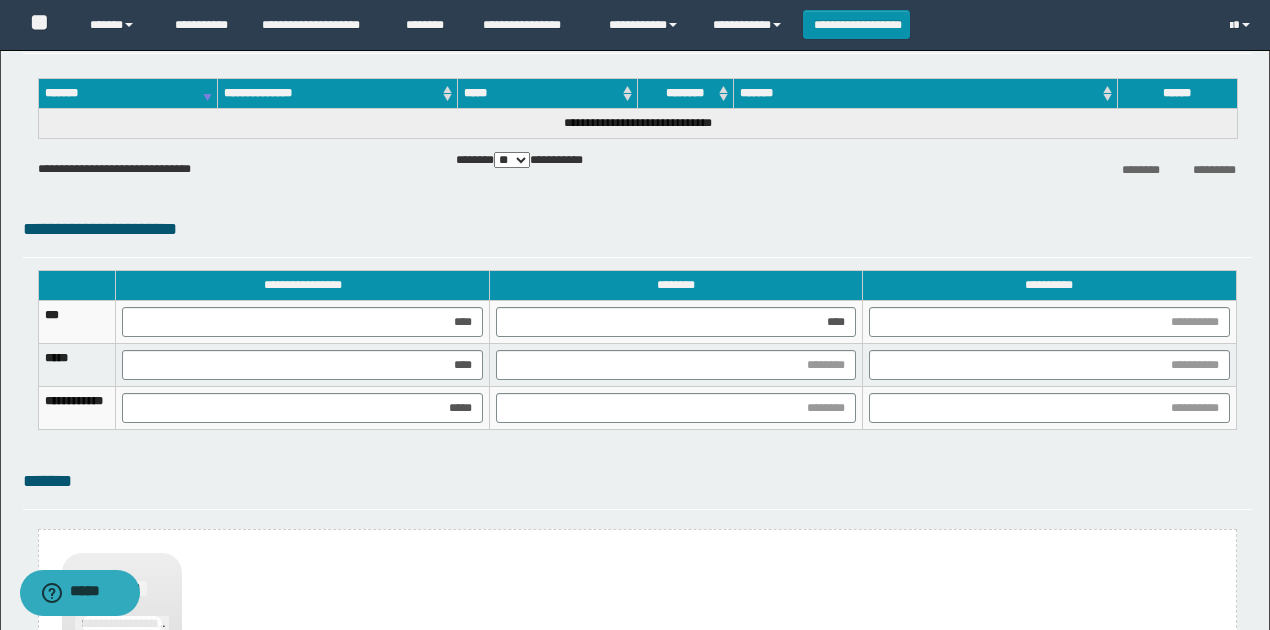 drag, startPoint x: 1168, startPoint y: 436, endPoint x: 1138, endPoint y: 429, distance: 30.805843 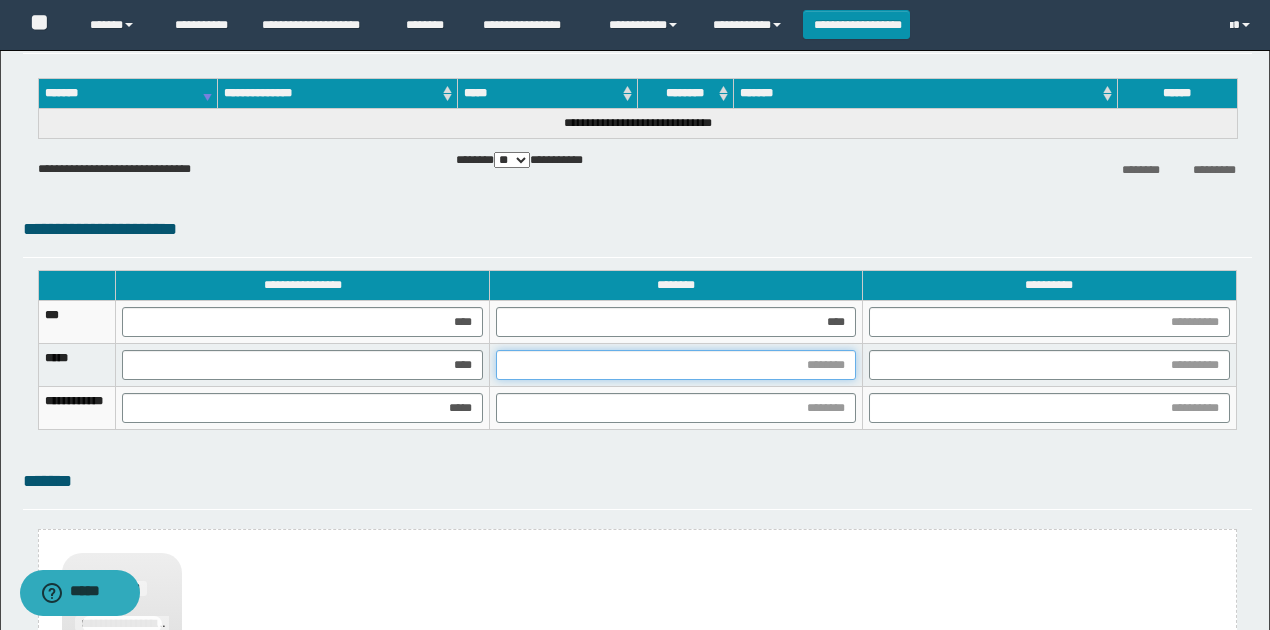 drag, startPoint x: 884, startPoint y: 362, endPoint x: 874, endPoint y: 368, distance: 11.661903 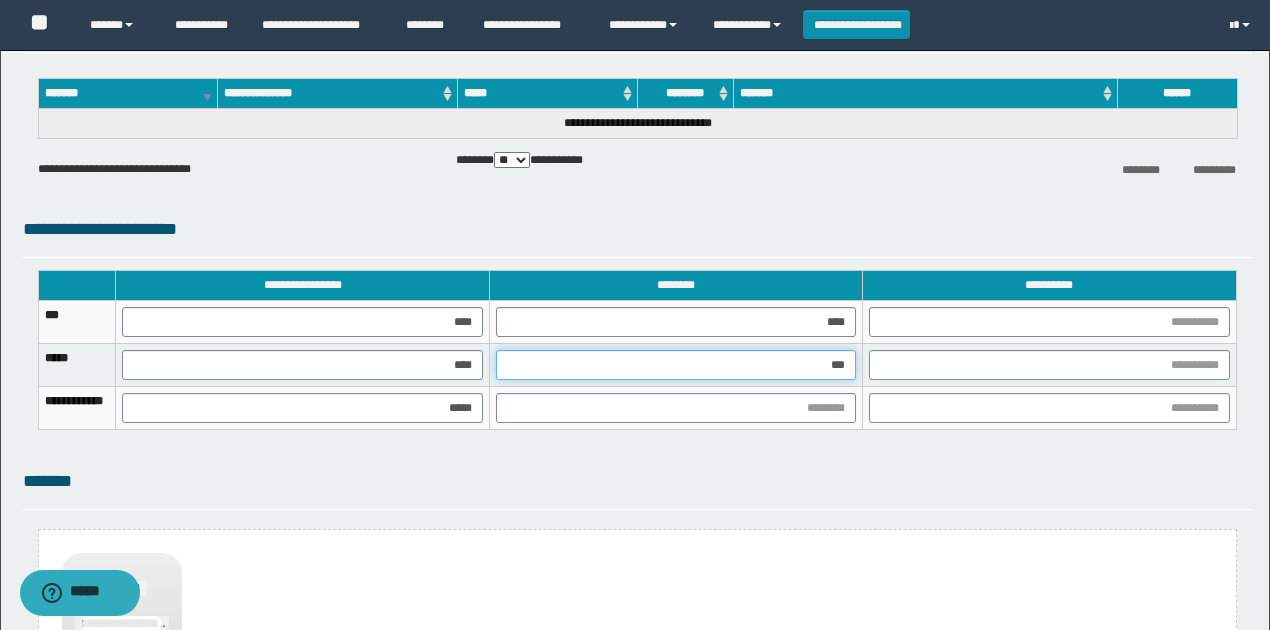 type on "****" 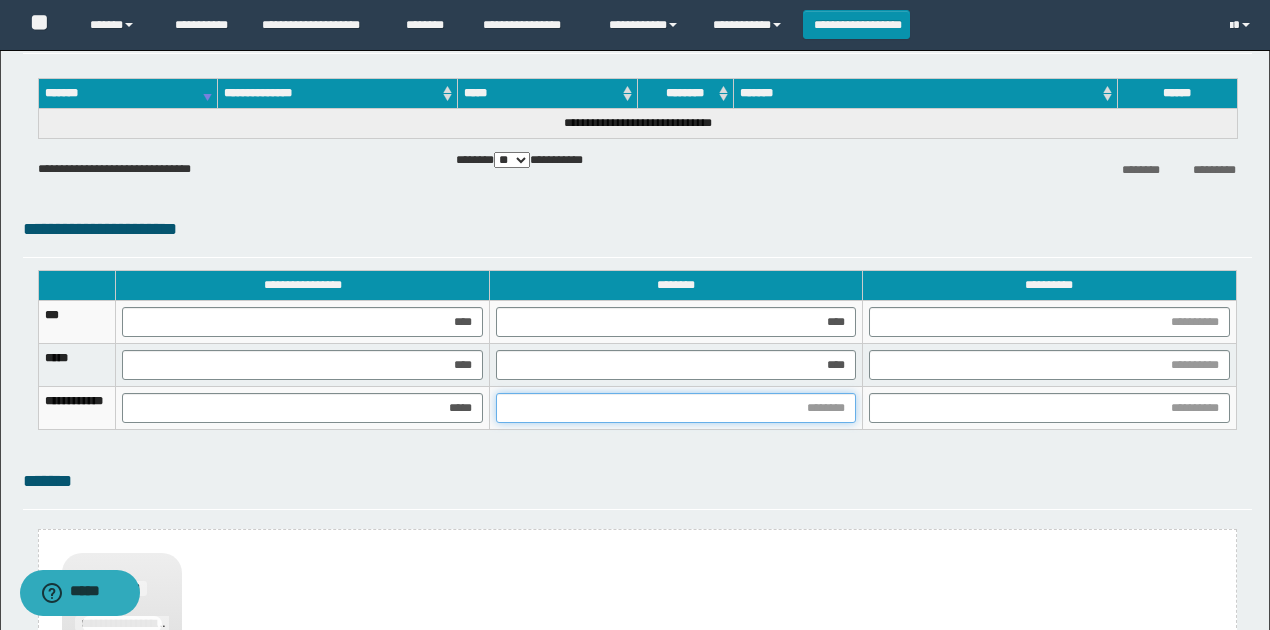 click at bounding box center (676, 408) 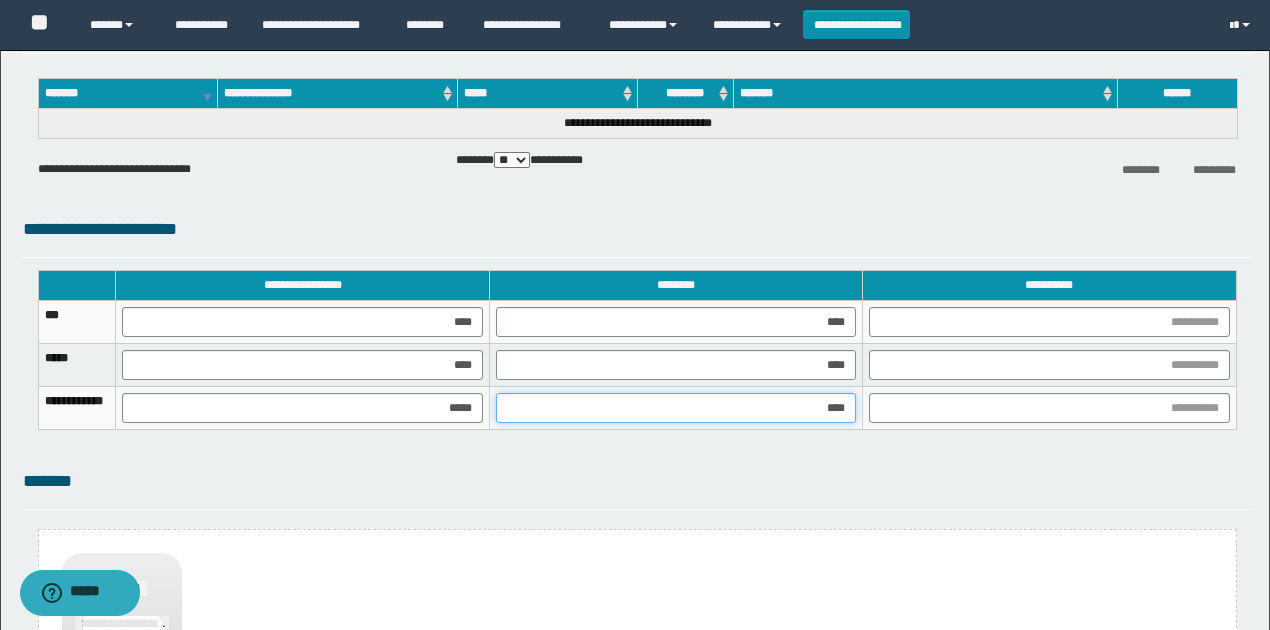 type on "*****" 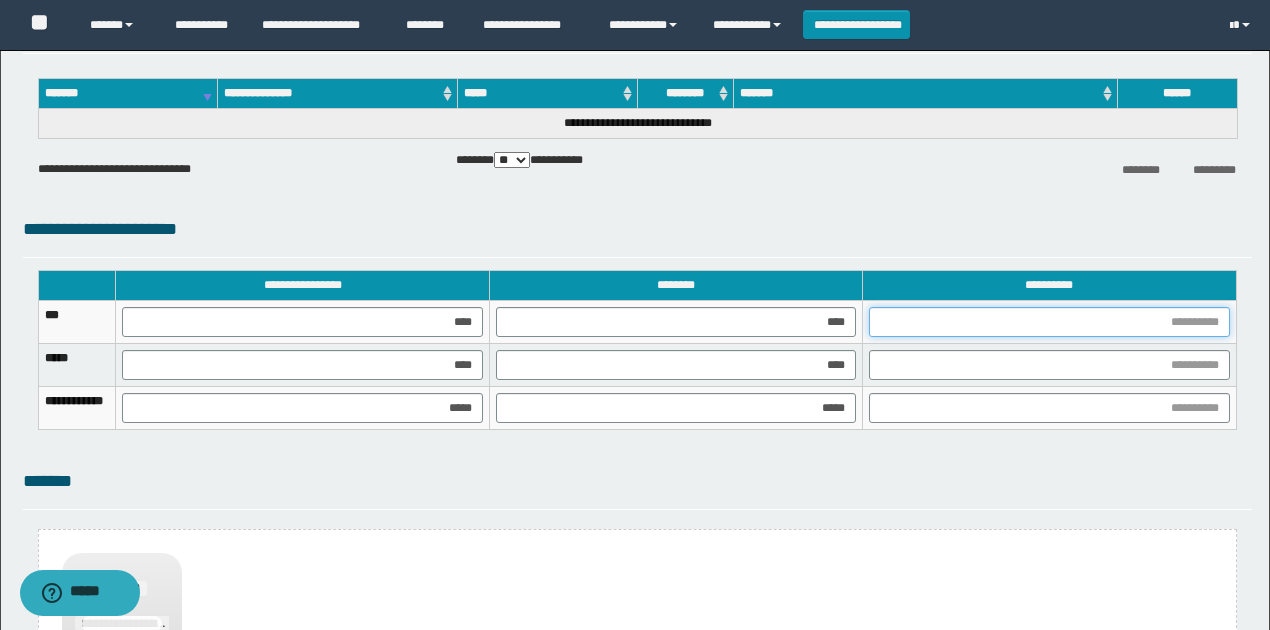 click at bounding box center (1049, 322) 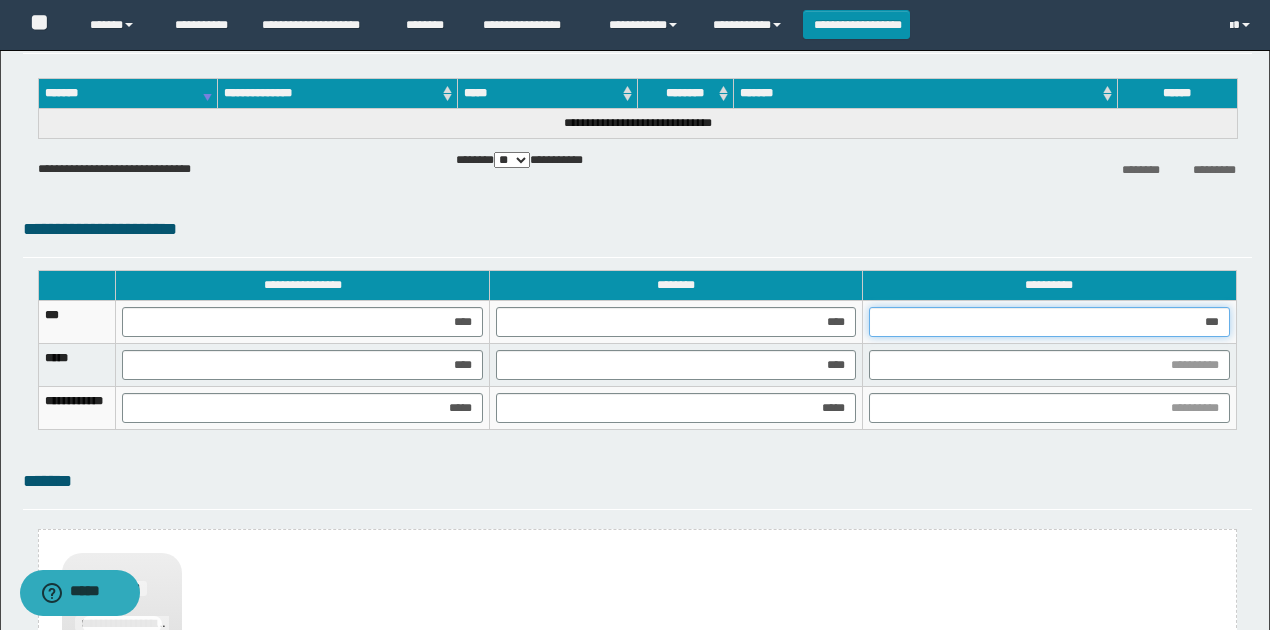type on "****" 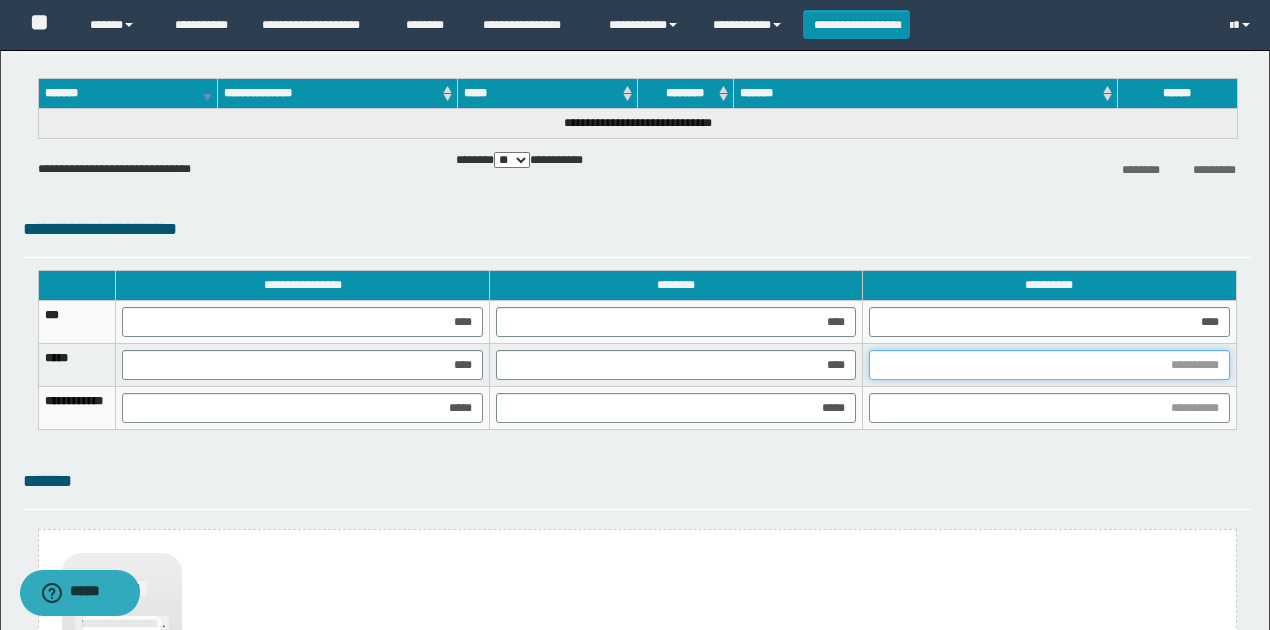 click at bounding box center [1049, 365] 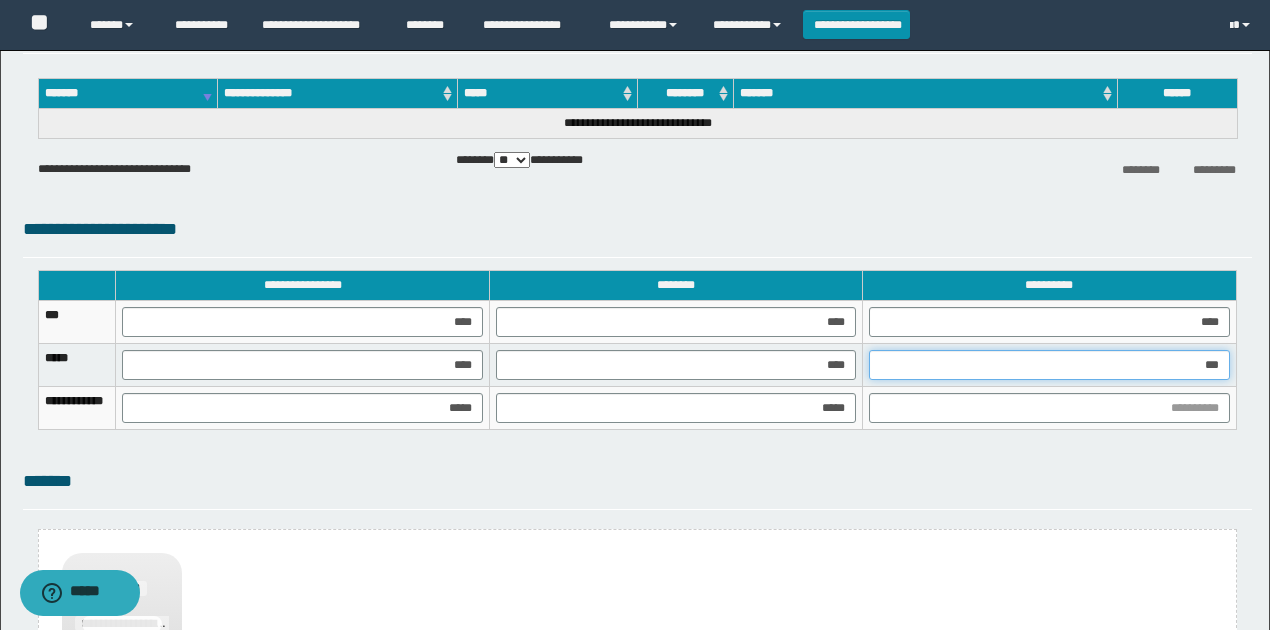 type on "****" 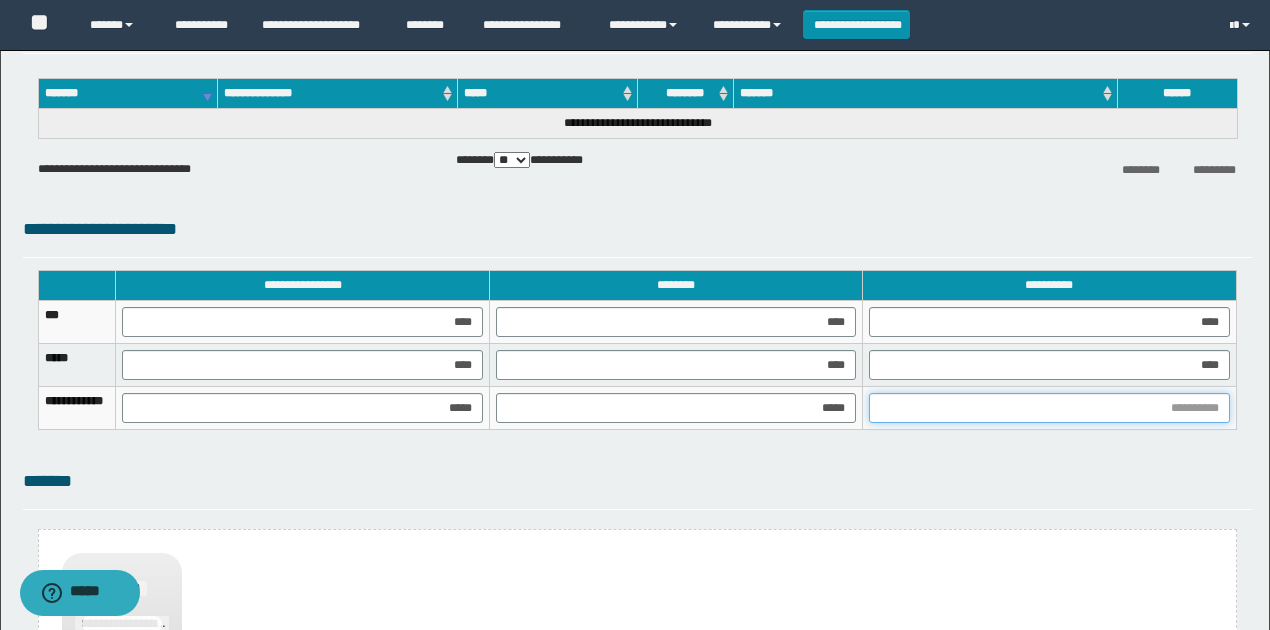 drag, startPoint x: 1182, startPoint y: 409, endPoint x: 1144, endPoint y: 416, distance: 38.63936 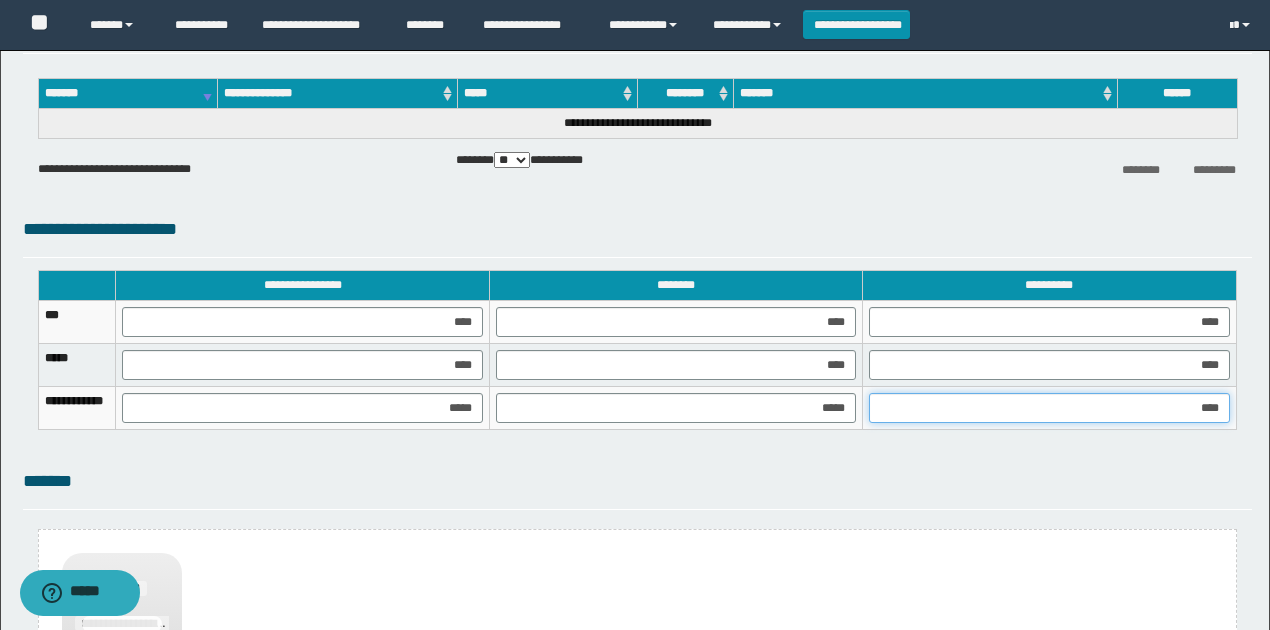 type on "*****" 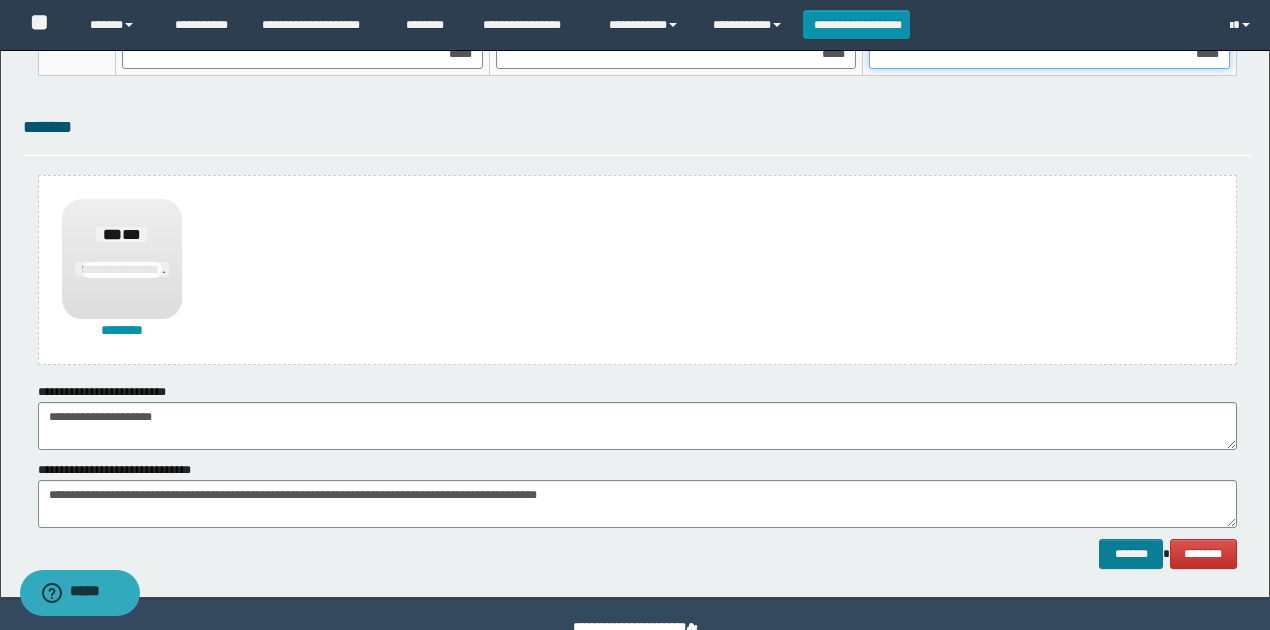 scroll, scrollTop: 1488, scrollLeft: 0, axis: vertical 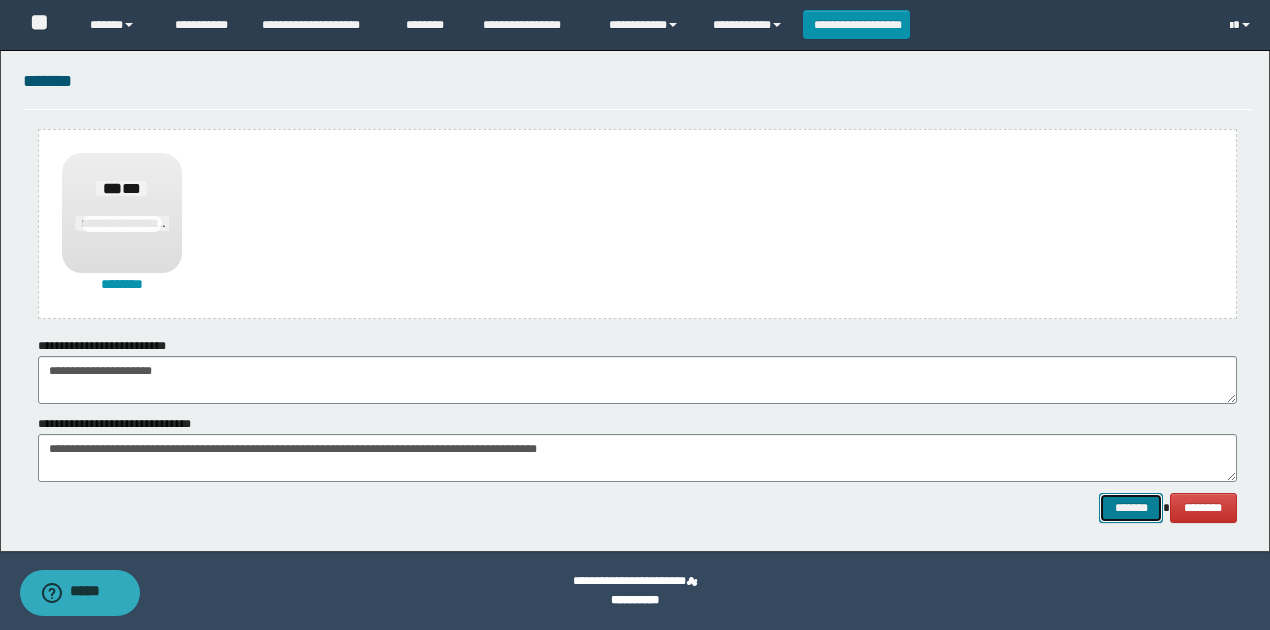 click on "*******" at bounding box center [1131, 507] 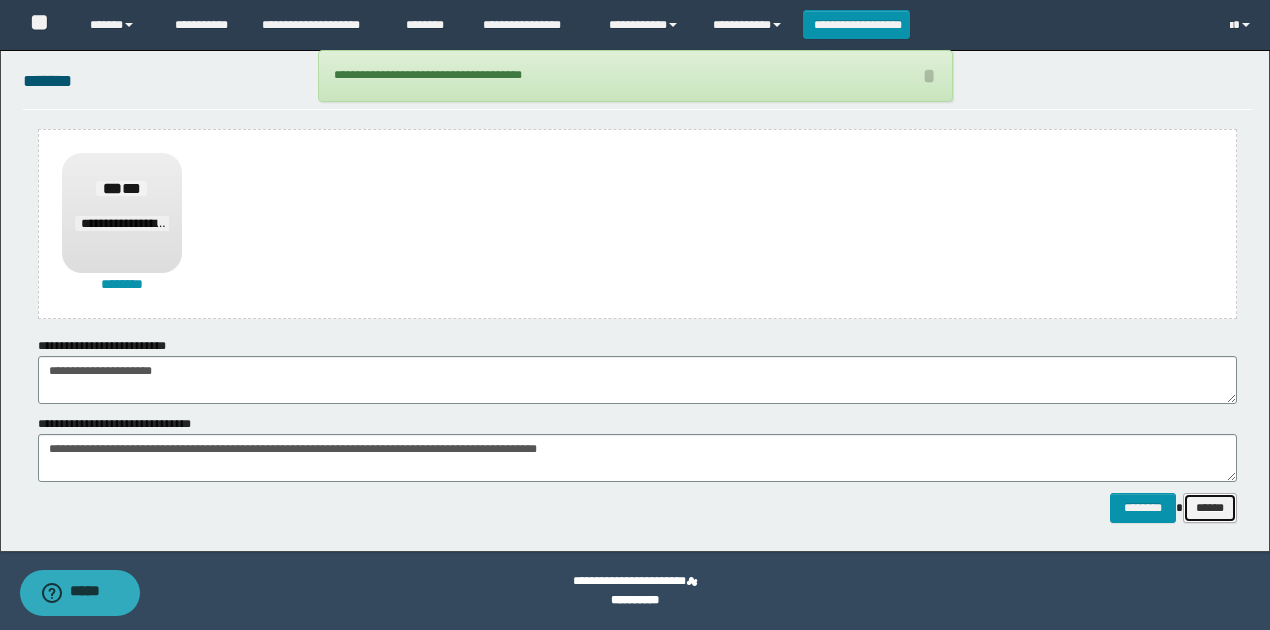 drag, startPoint x: 1203, startPoint y: 508, endPoint x: 1184, endPoint y: 520, distance: 22.472204 